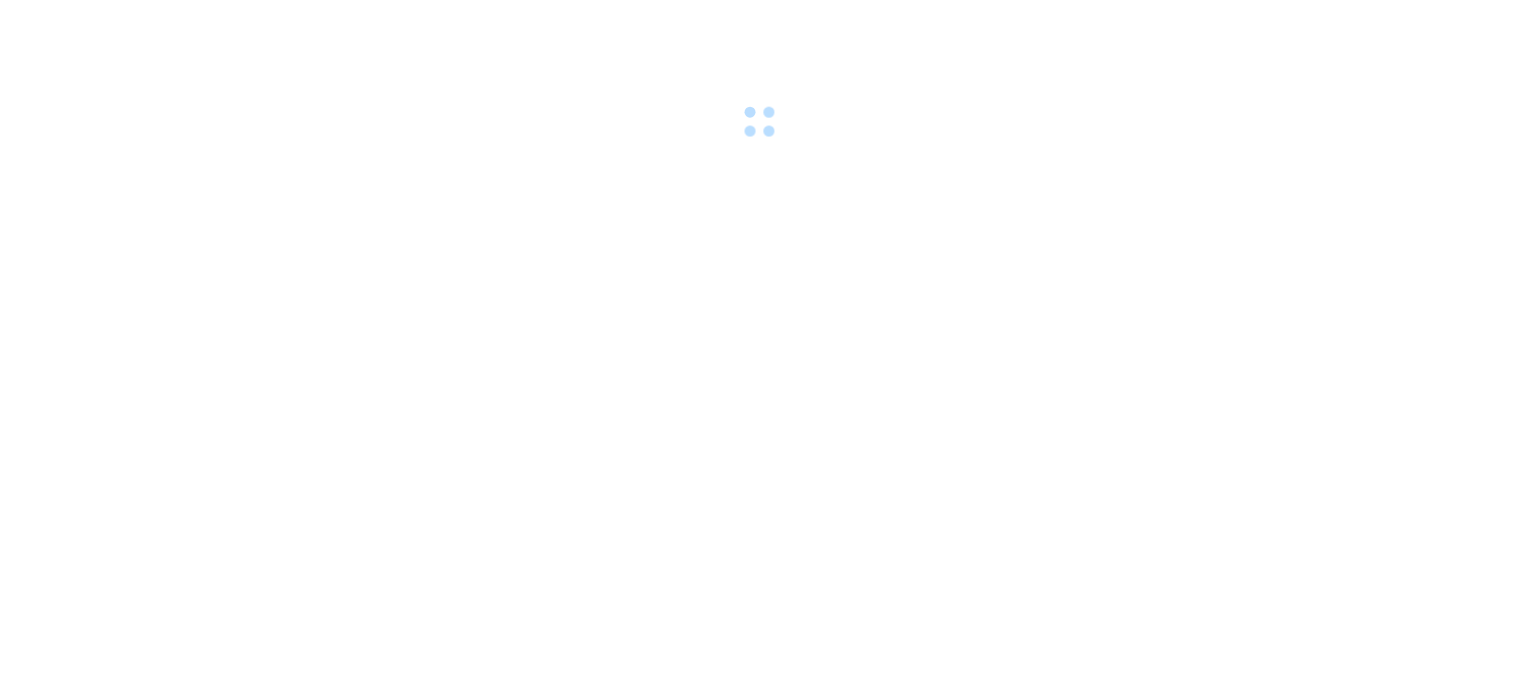 scroll, scrollTop: 0, scrollLeft: 0, axis: both 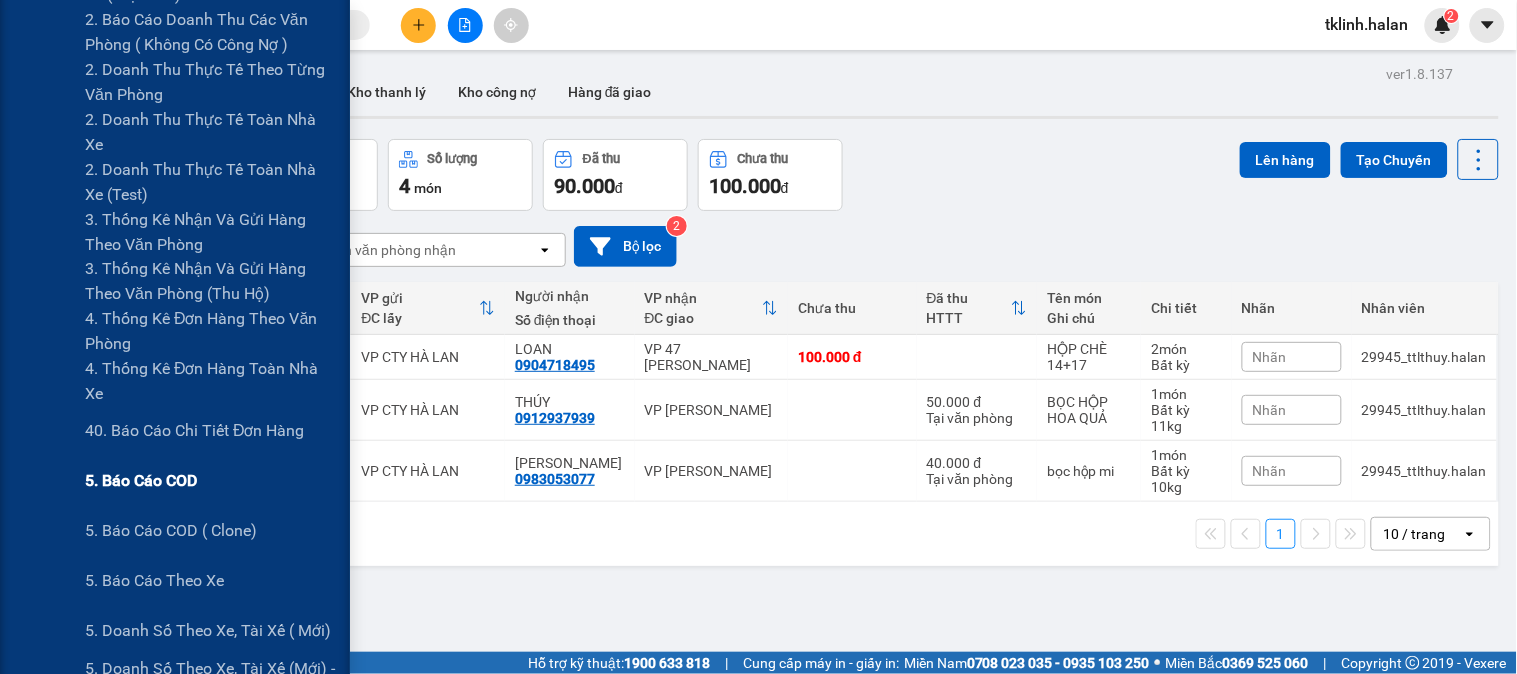click on "5. Báo cáo COD" at bounding box center [141, 481] 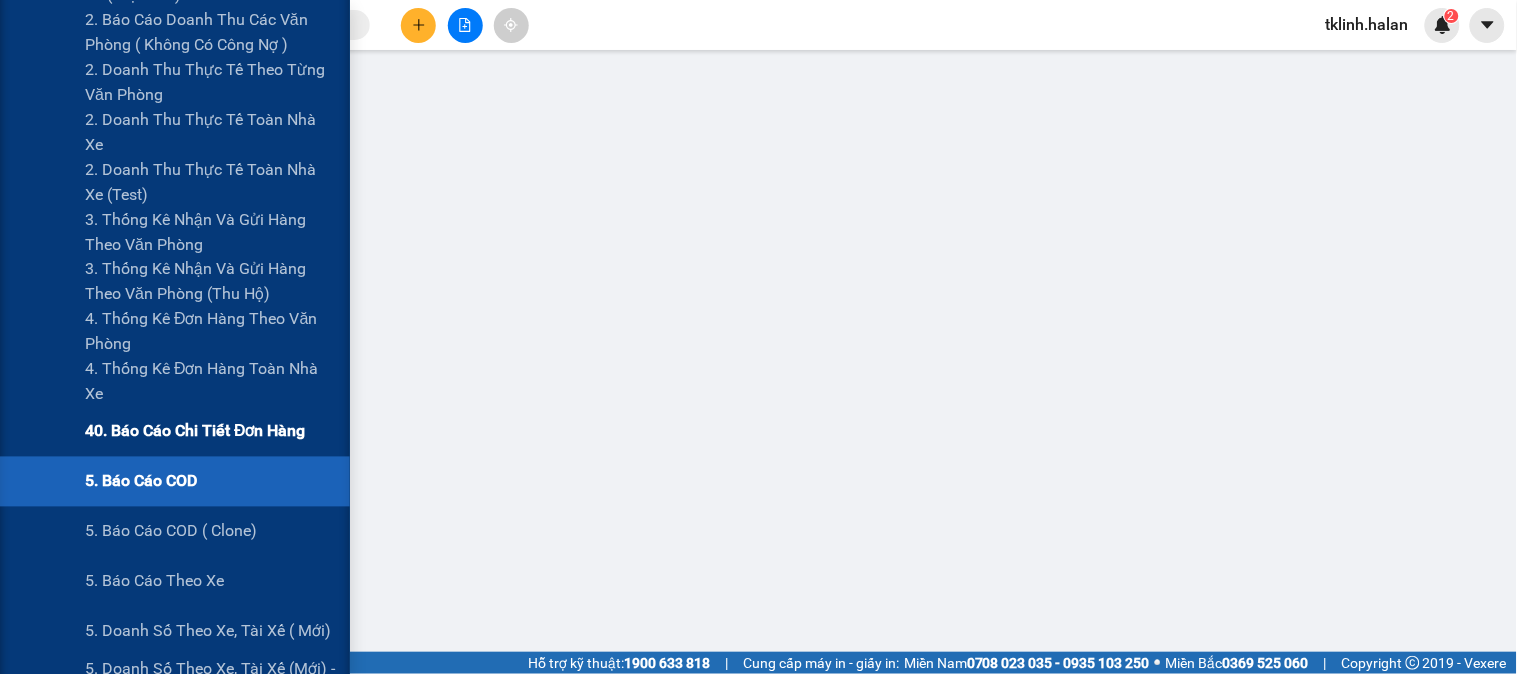 scroll, scrollTop: 0, scrollLeft: 0, axis: both 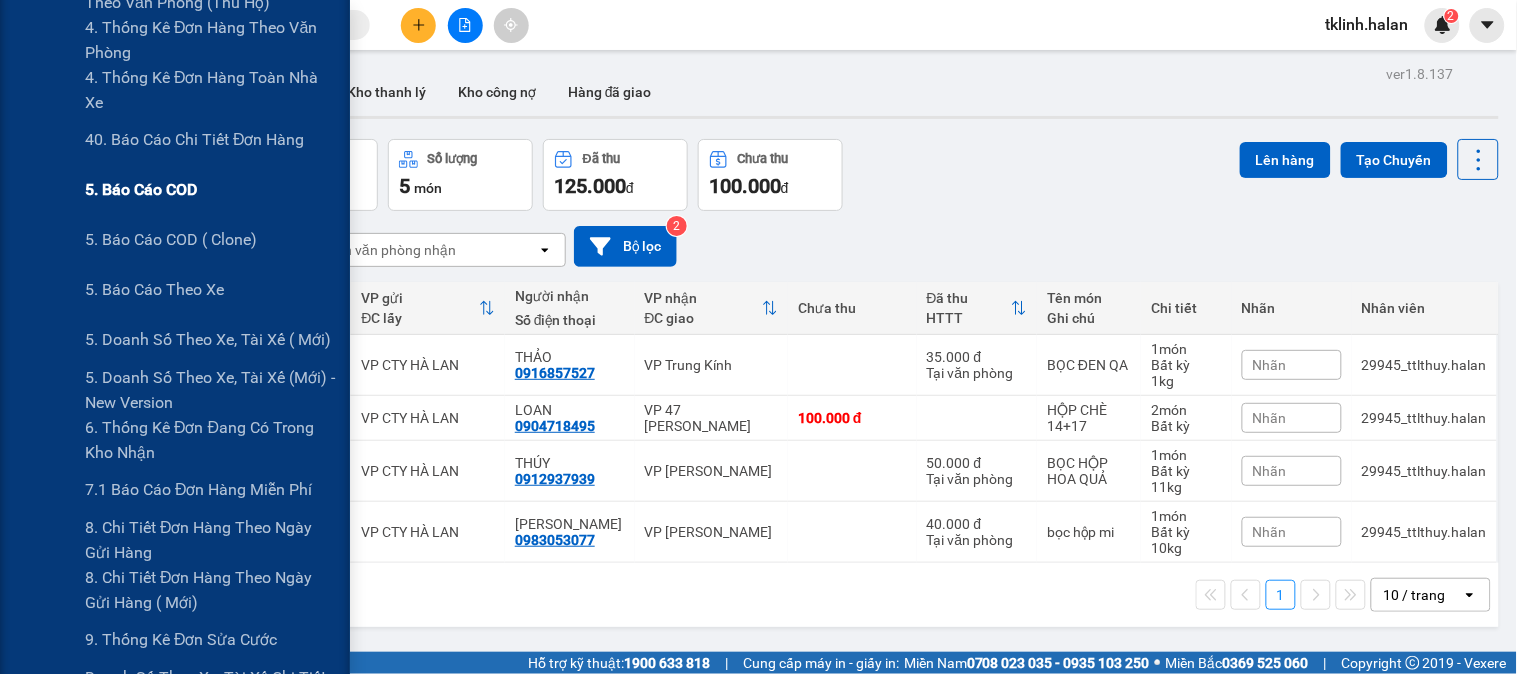 drag, startPoint x: 177, startPoint y: 185, endPoint x: 208, endPoint y: 200, distance: 34.43835 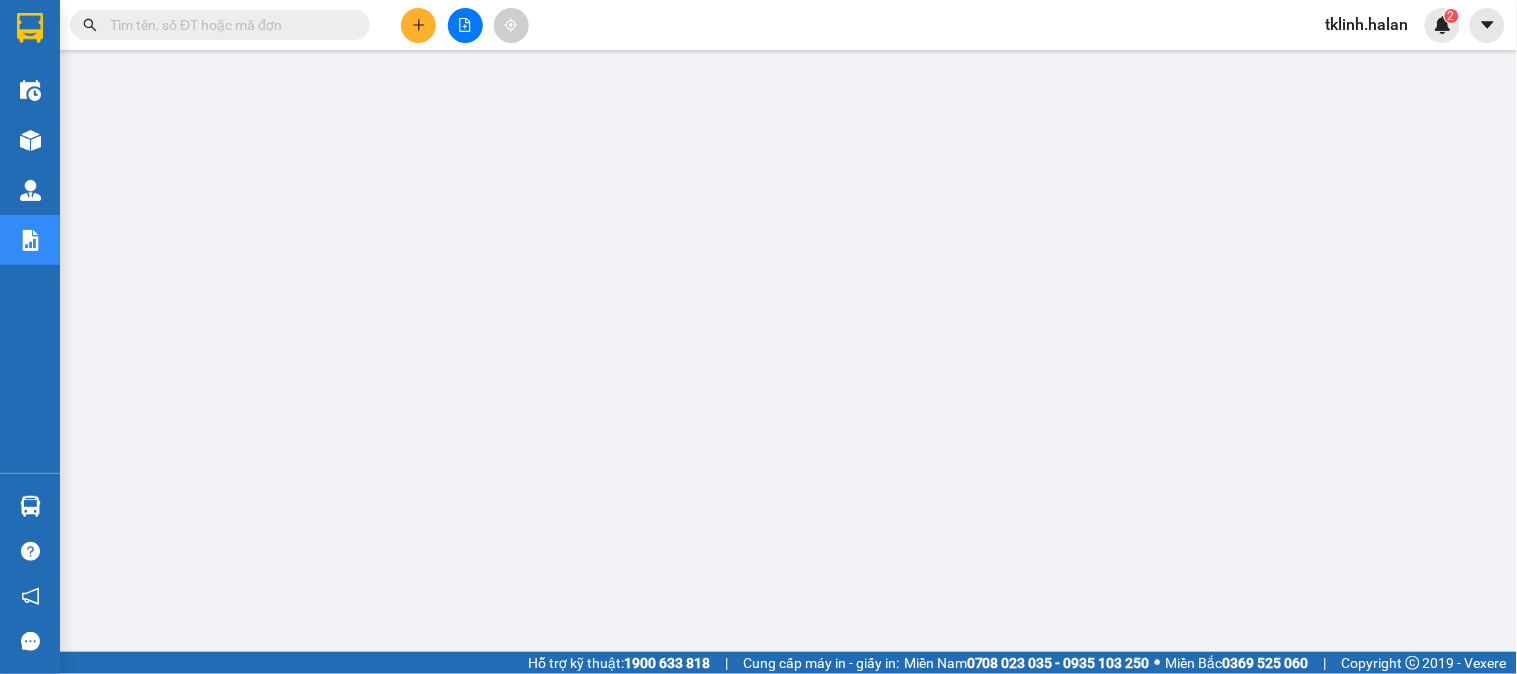 scroll, scrollTop: 0, scrollLeft: 0, axis: both 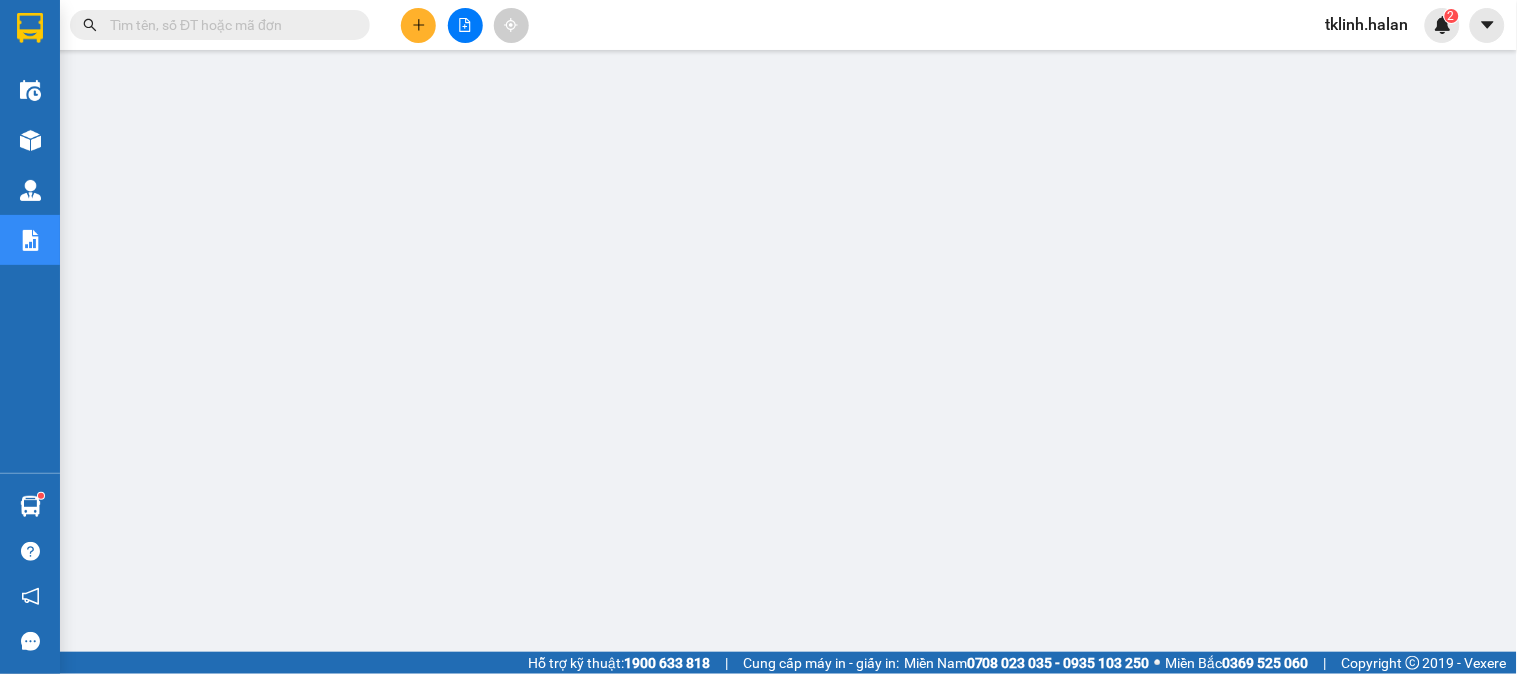 click at bounding box center [228, 25] 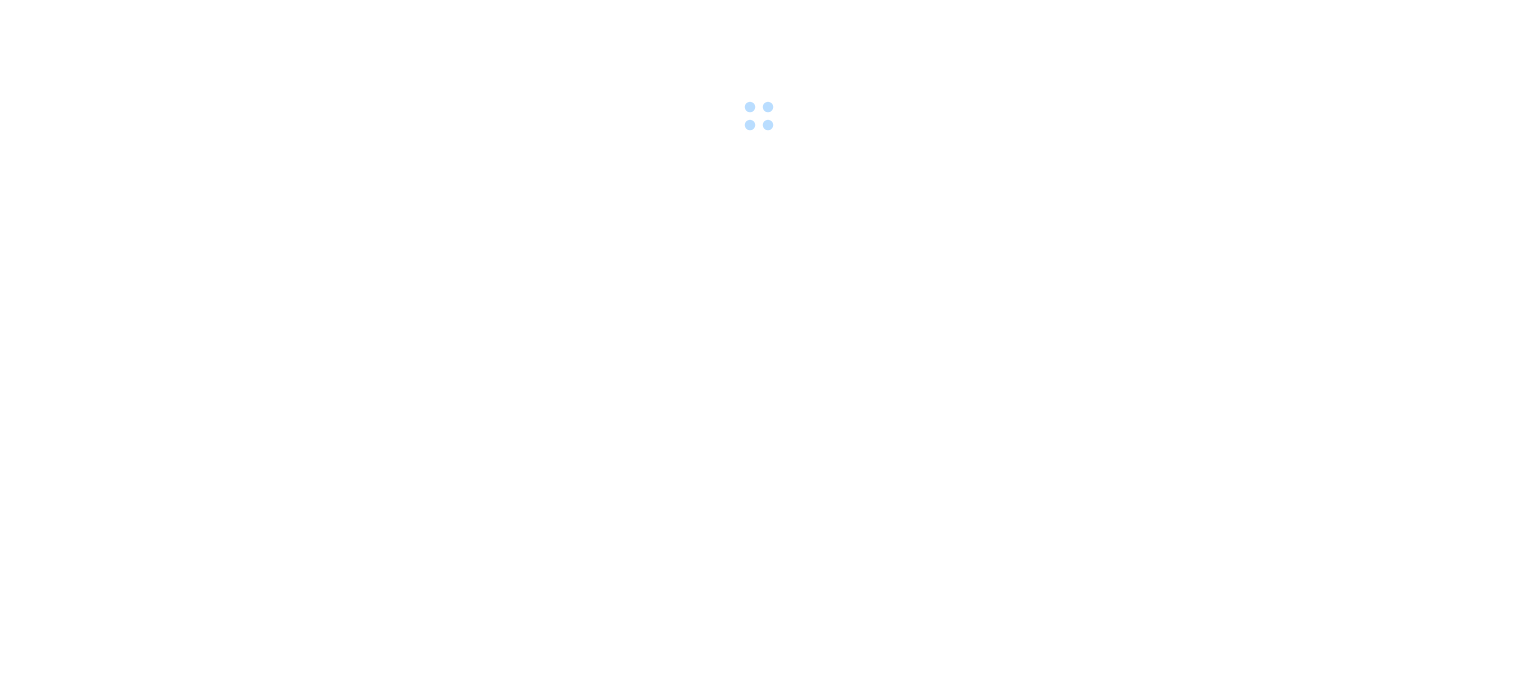 scroll, scrollTop: 0, scrollLeft: 0, axis: both 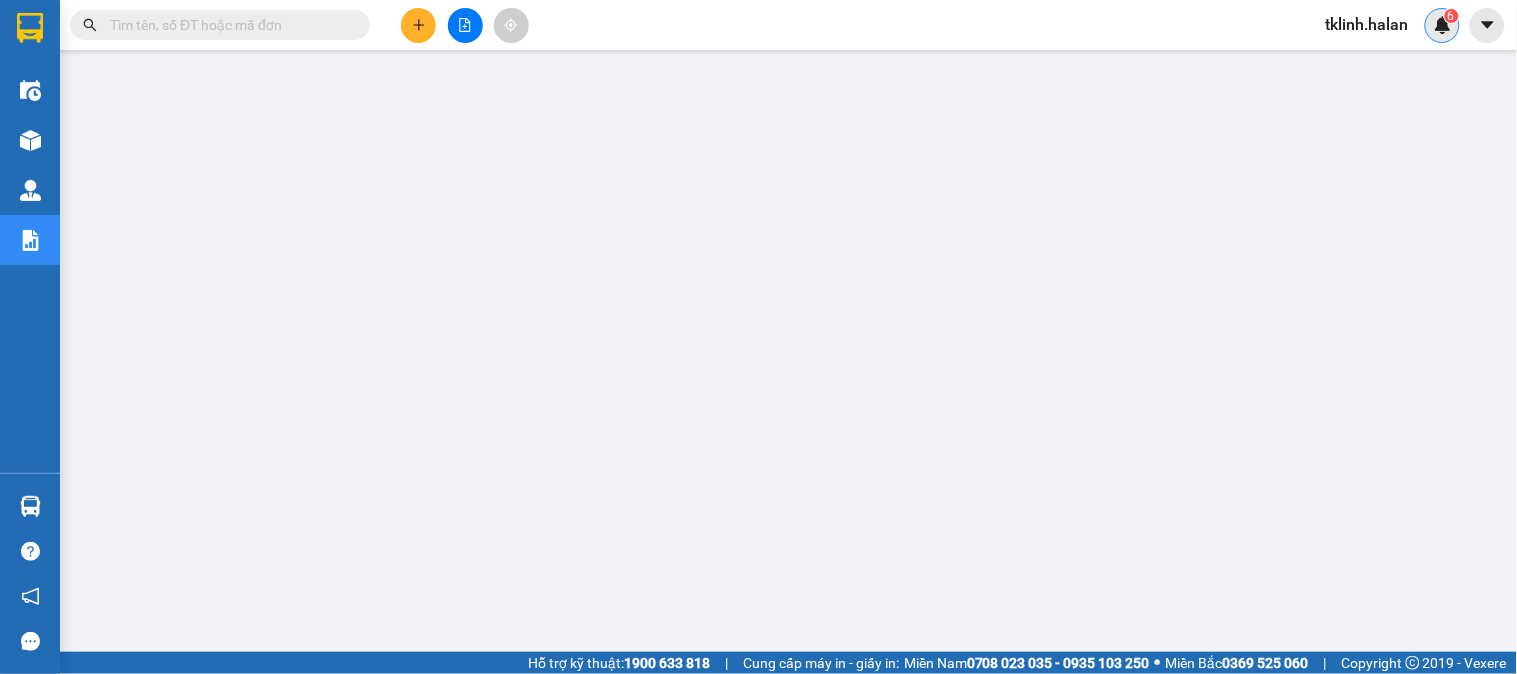 click on "6" at bounding box center (1442, 25) 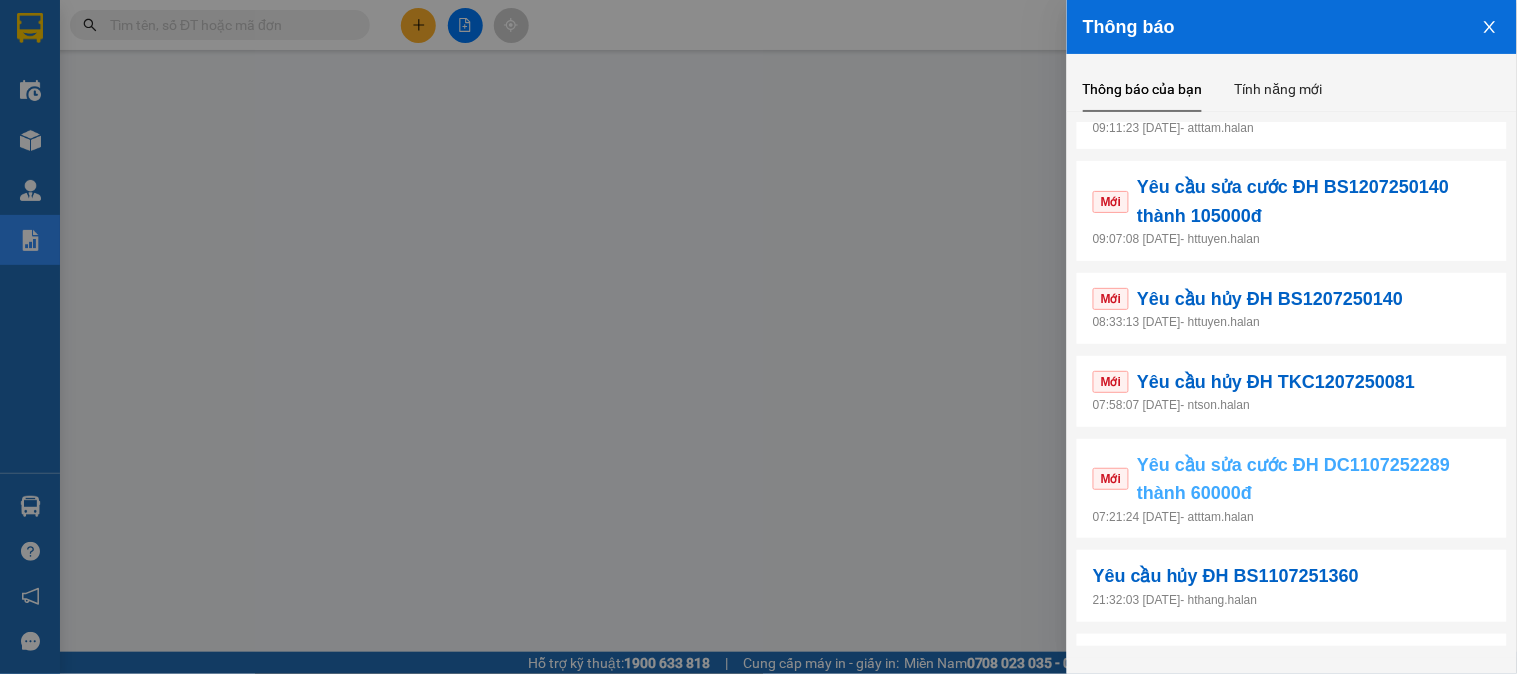 scroll, scrollTop: 111, scrollLeft: 0, axis: vertical 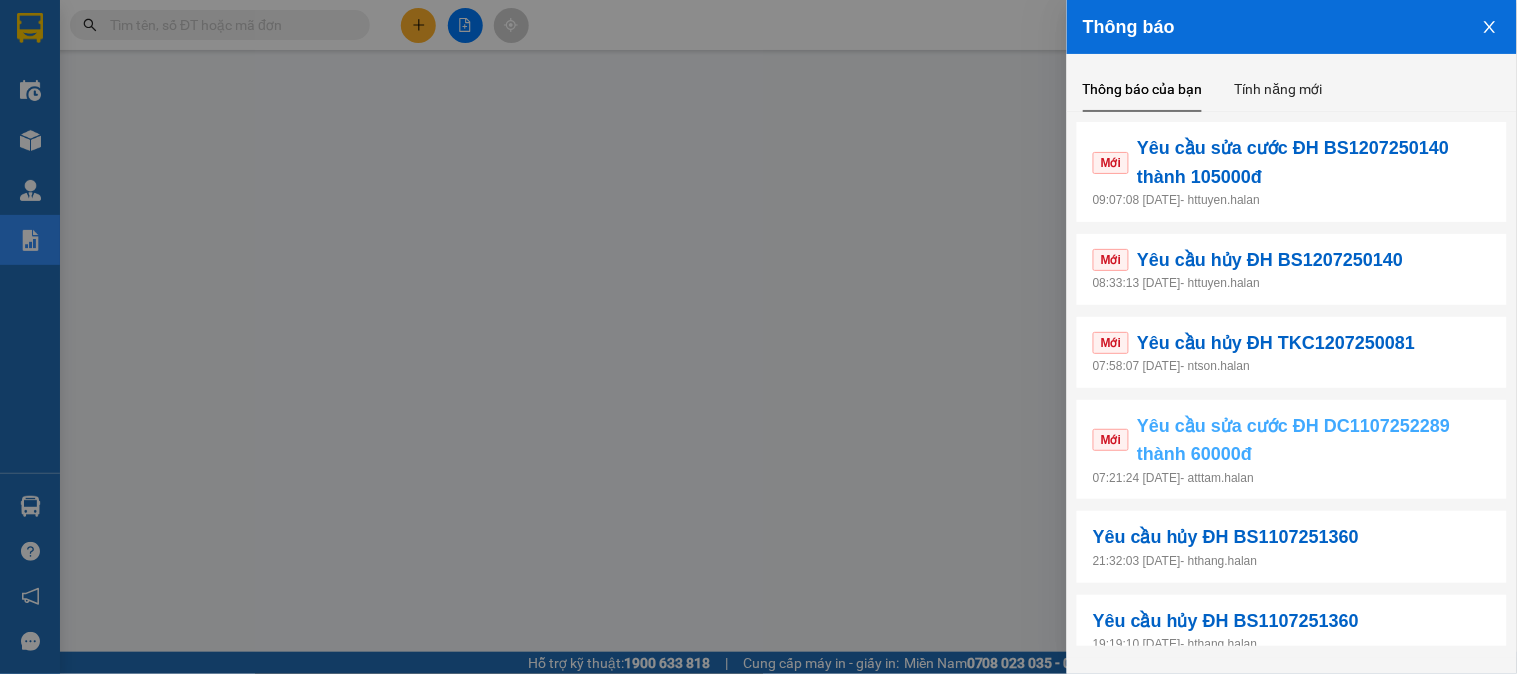 click on "Yêu cầu sửa cước ĐH DC1107252289 thành 60000đ" at bounding box center [1314, 440] 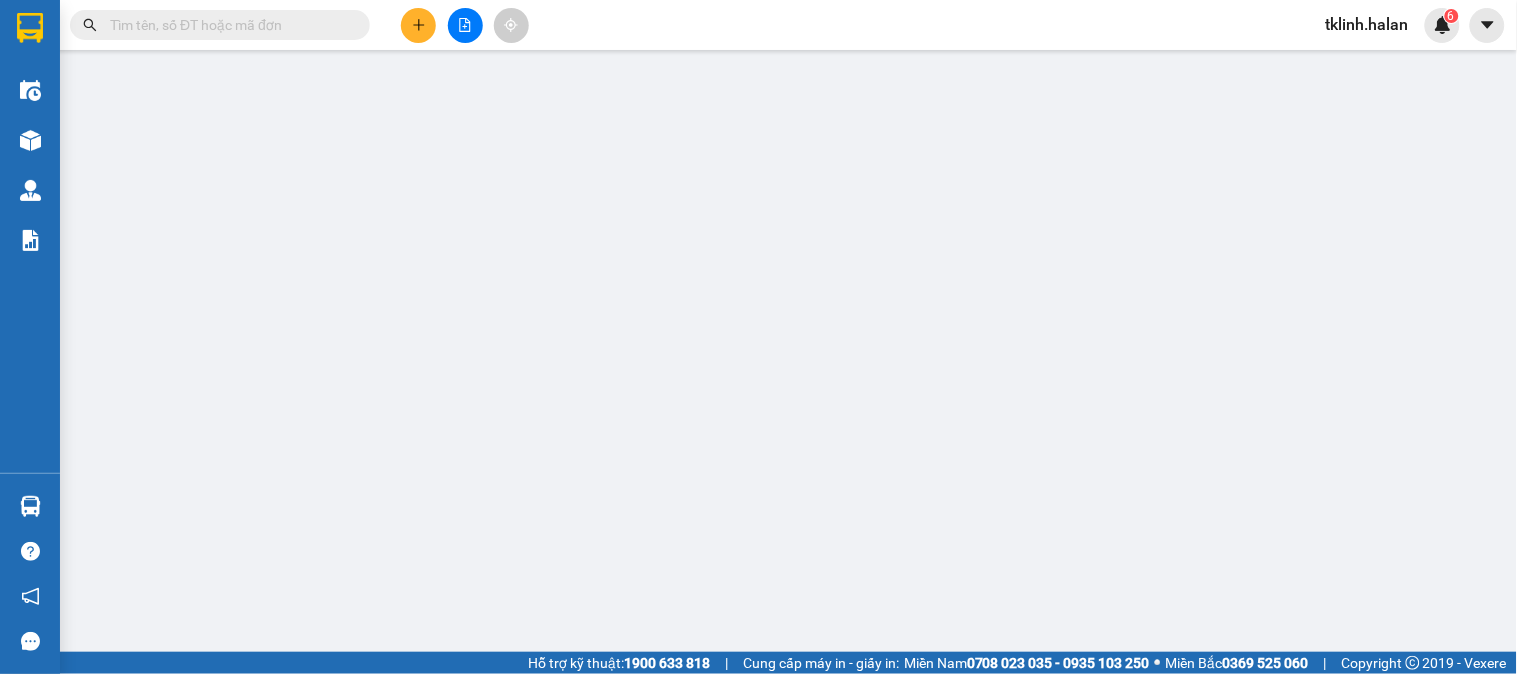type on "0982914383" 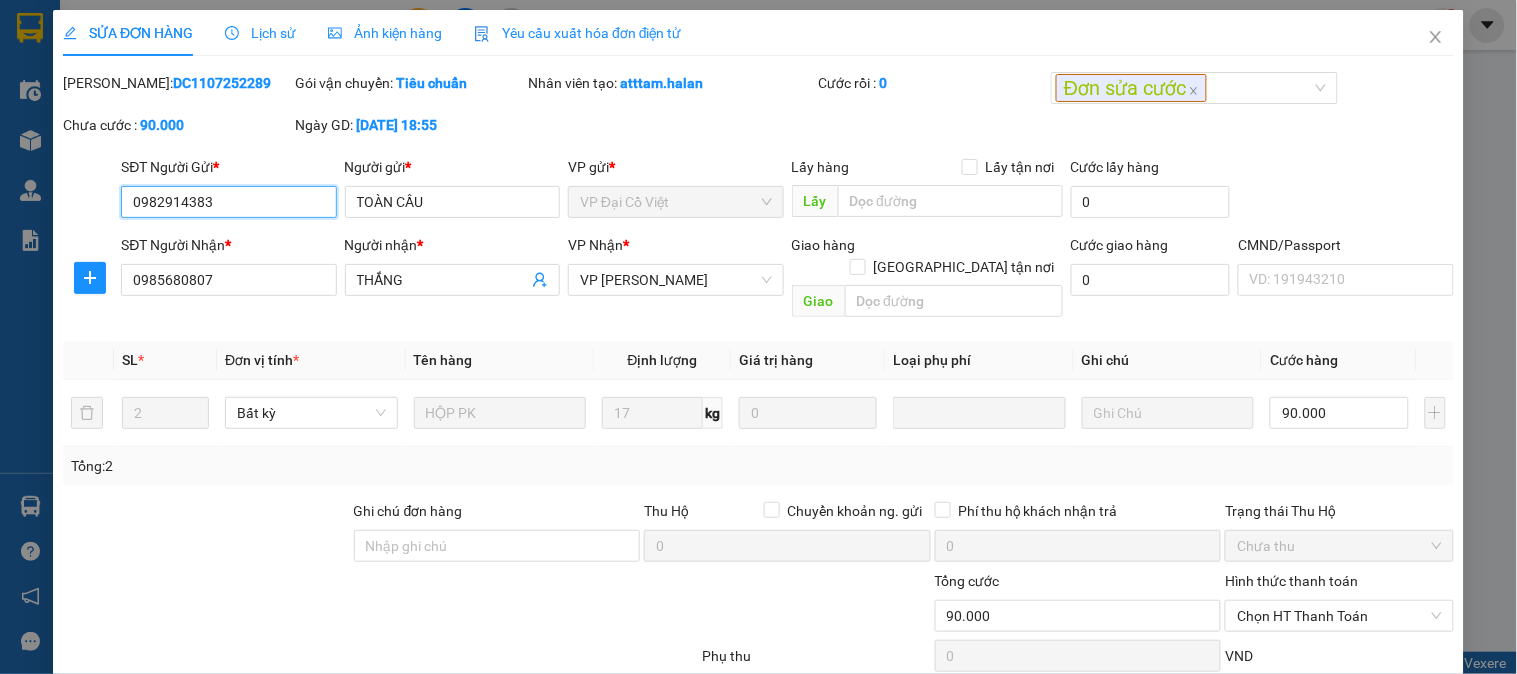 scroll, scrollTop: 110, scrollLeft: 0, axis: vertical 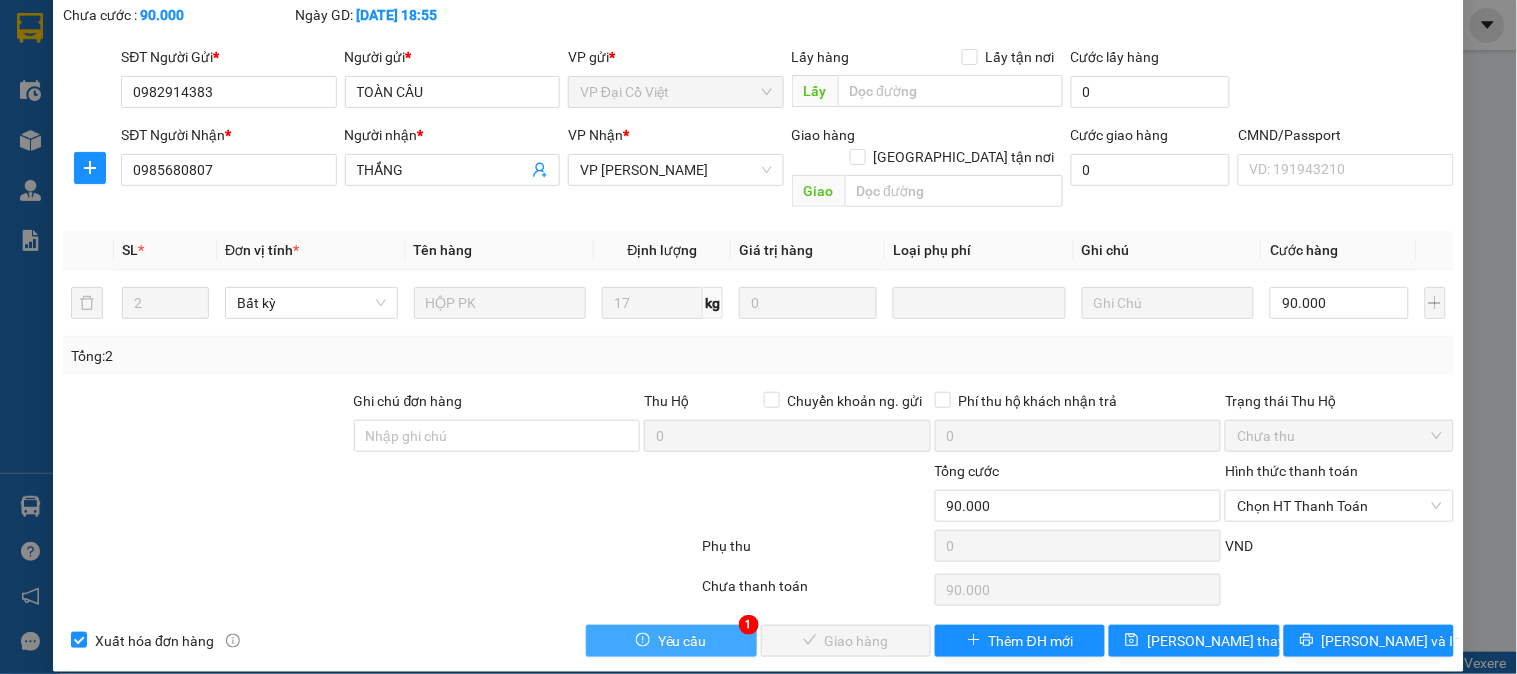 click on "Yêu cầu" at bounding box center (671, 641) 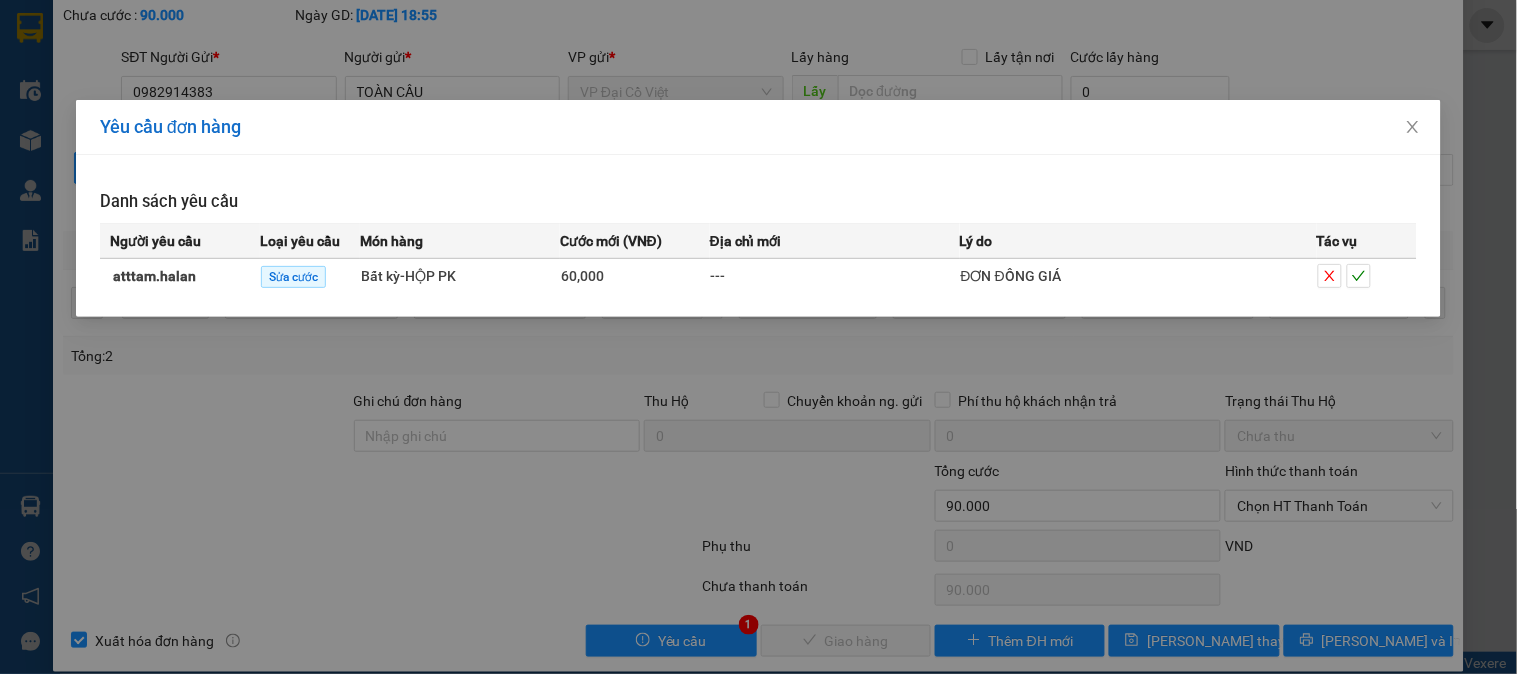 click on "Yêu cầu đơn hàng Danh sách yêu cầu Người yêu cầu Loại yêu cầu Món hàng Cước mới (VNĐ) Địa chỉ mới Lý do Tác vụ atttam.halan Sửa cước Bất kỳ  -  HỘP PK 60,000 --- ĐƠN ĐỒNG GIÁ" at bounding box center [758, 337] 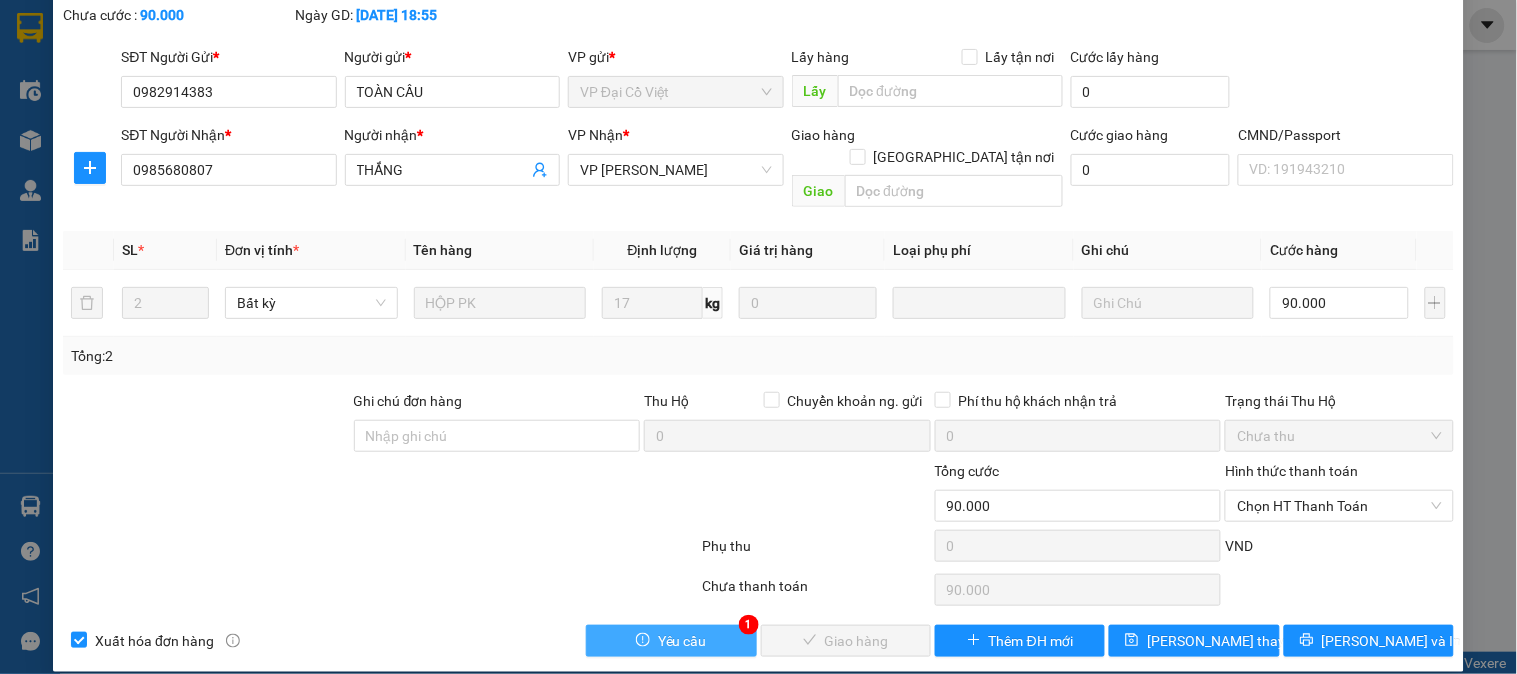 click on "Yêu cầu" at bounding box center [671, 641] 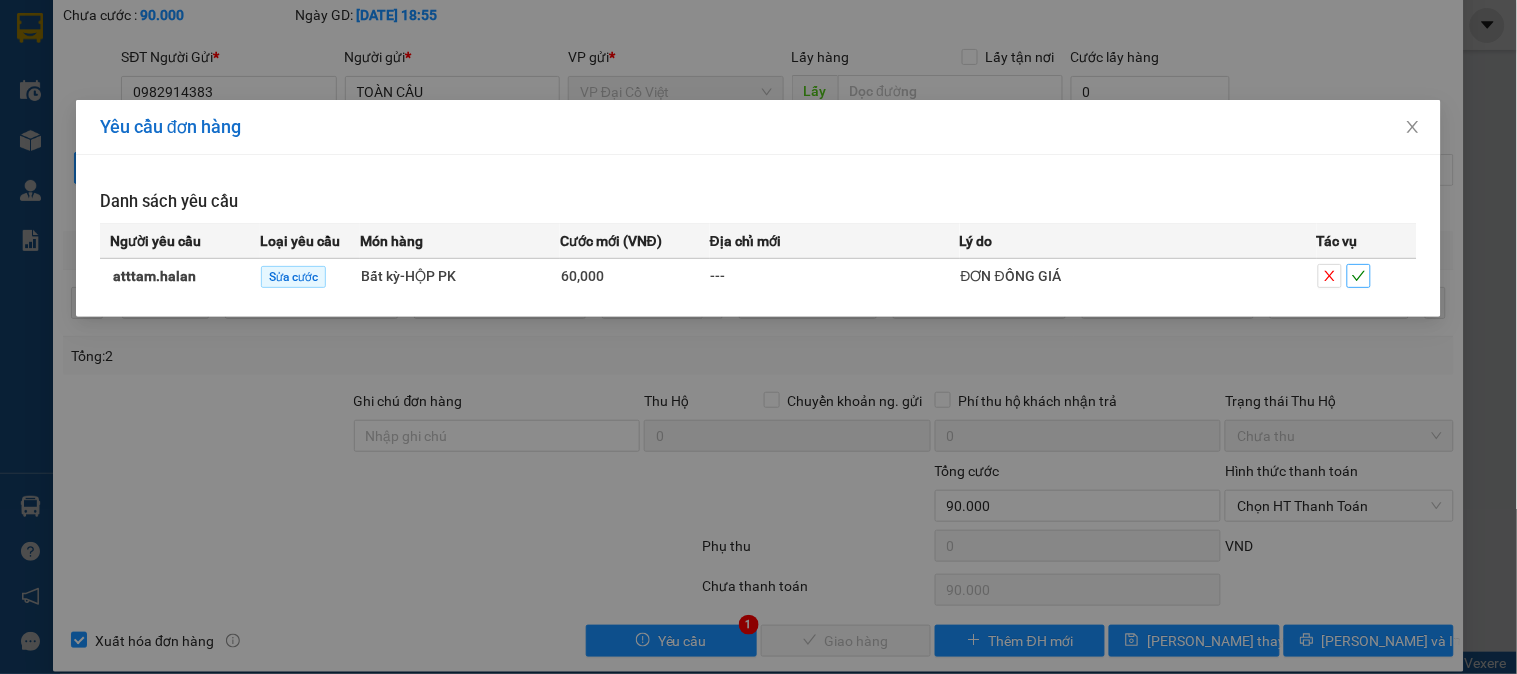 click 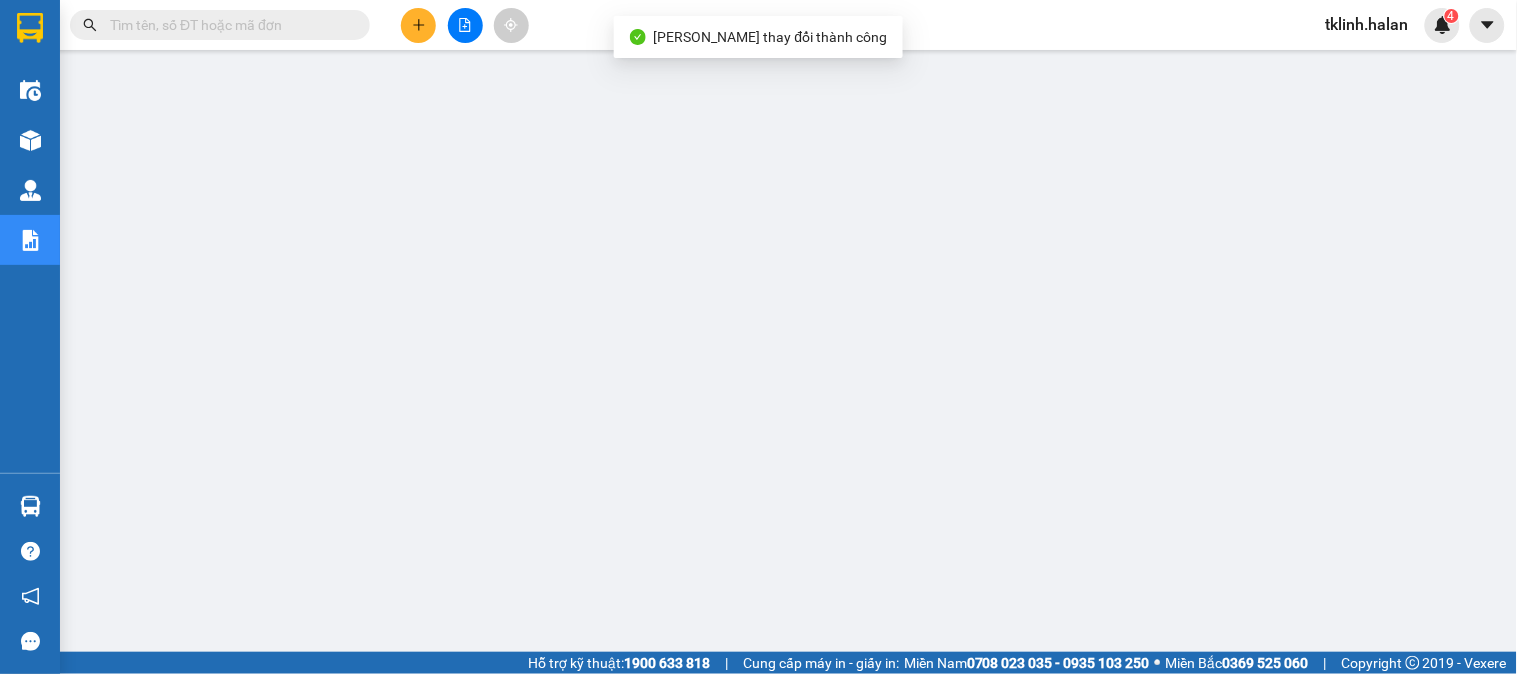 click on "tklinh.halan 4" at bounding box center [1413, 25] 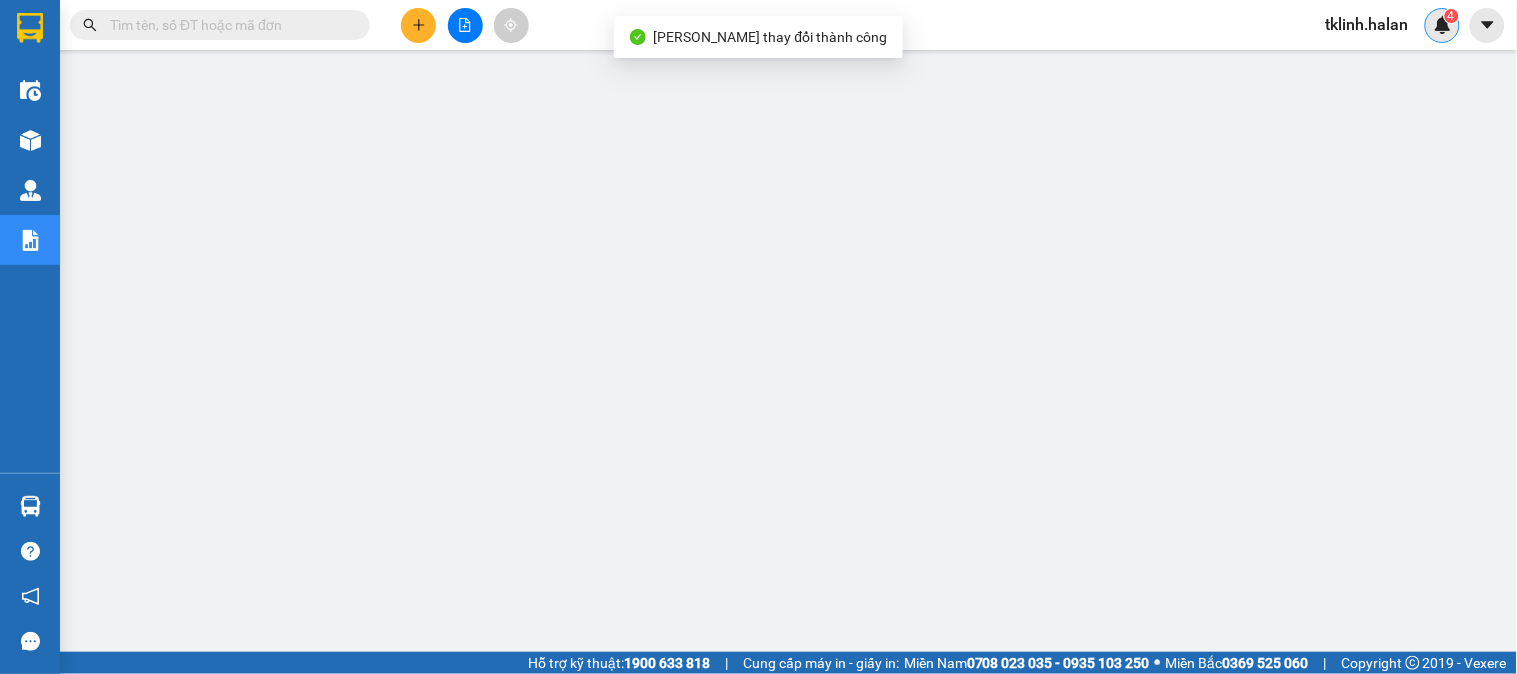 click at bounding box center [1443, 25] 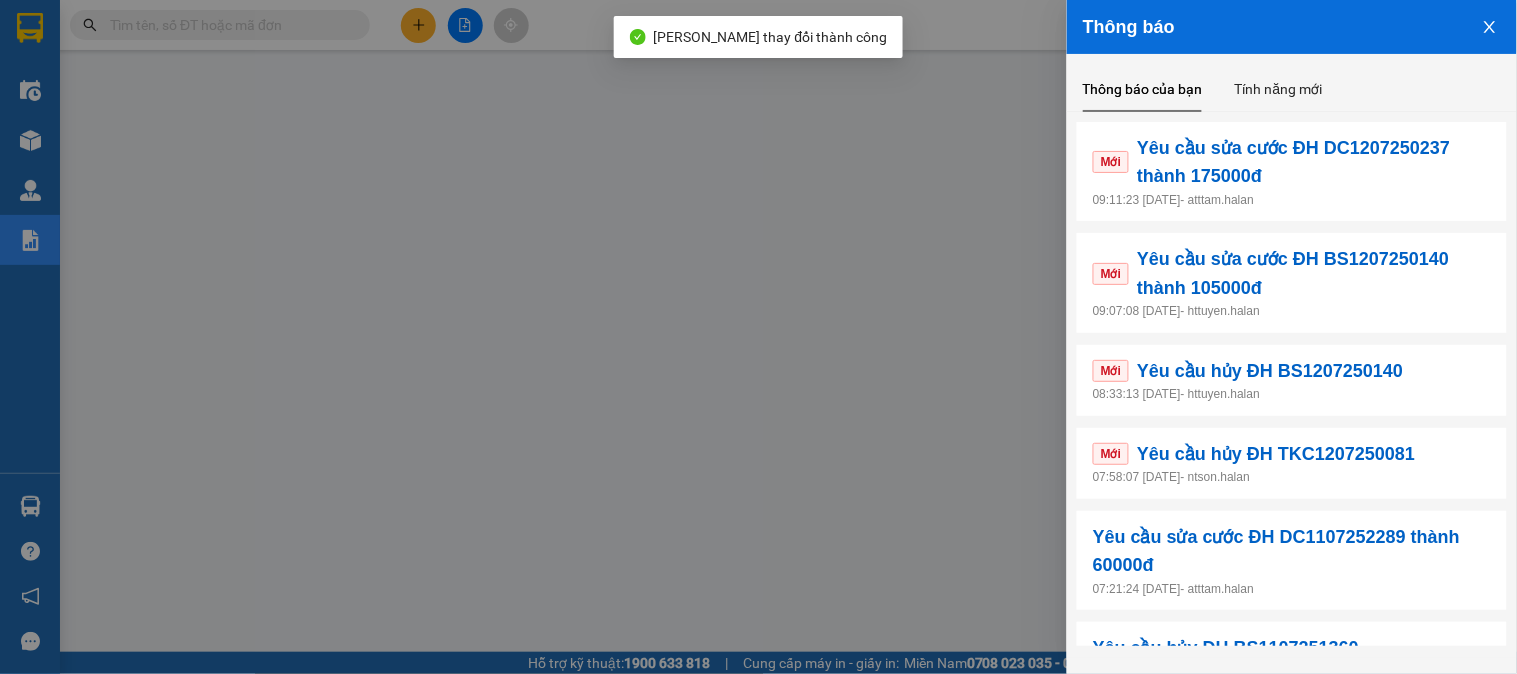 click on "09:07:08 12/07/2025  - httuyen.halan" at bounding box center [1292, 311] 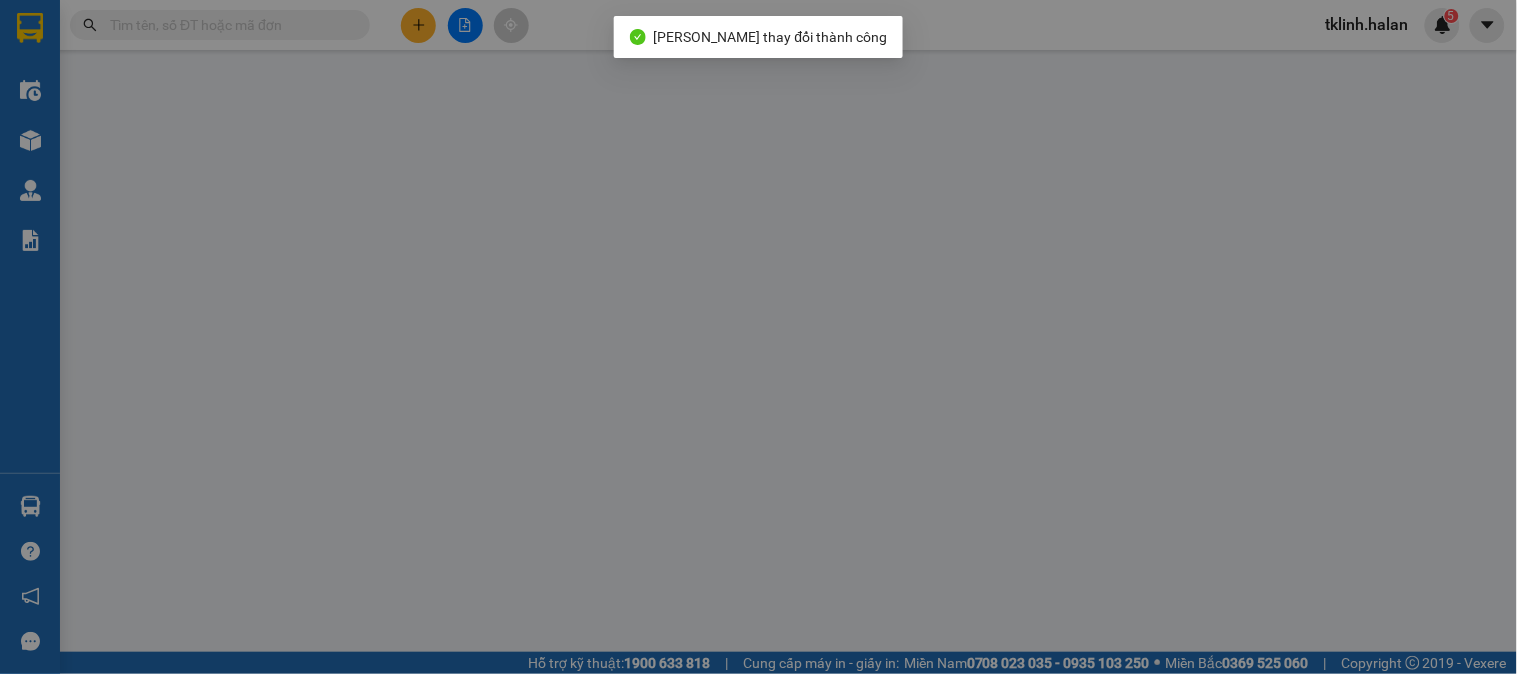 type on "0974582072" 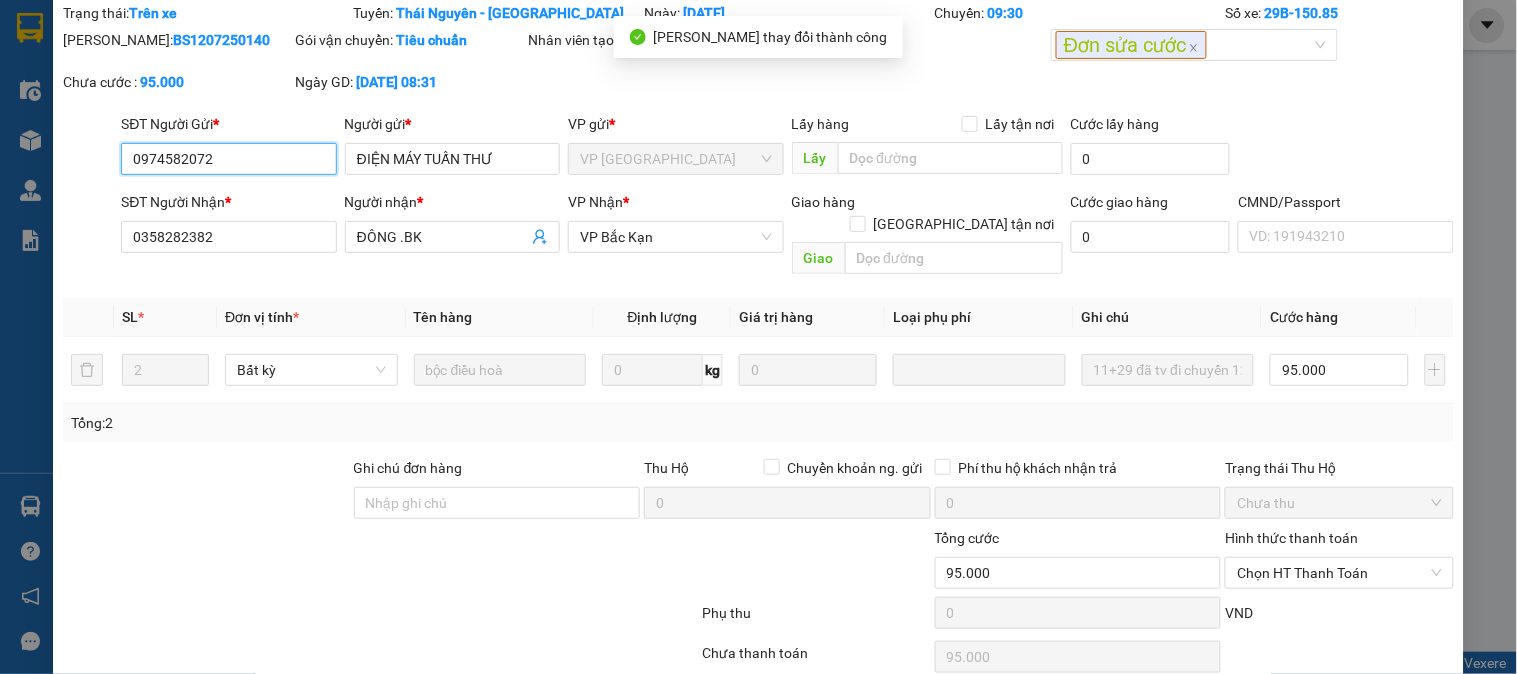 scroll, scrollTop: 136, scrollLeft: 0, axis: vertical 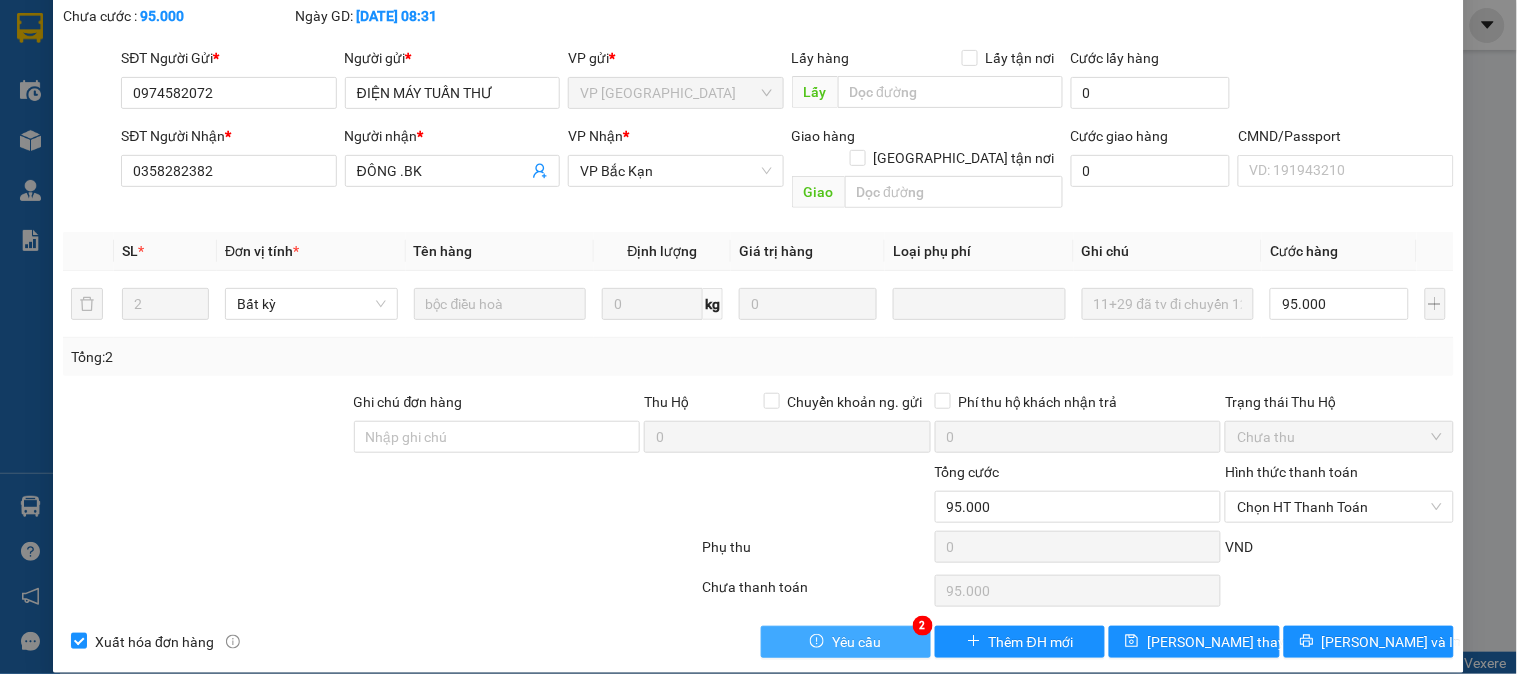 click on "Yêu cầu" at bounding box center [856, 642] 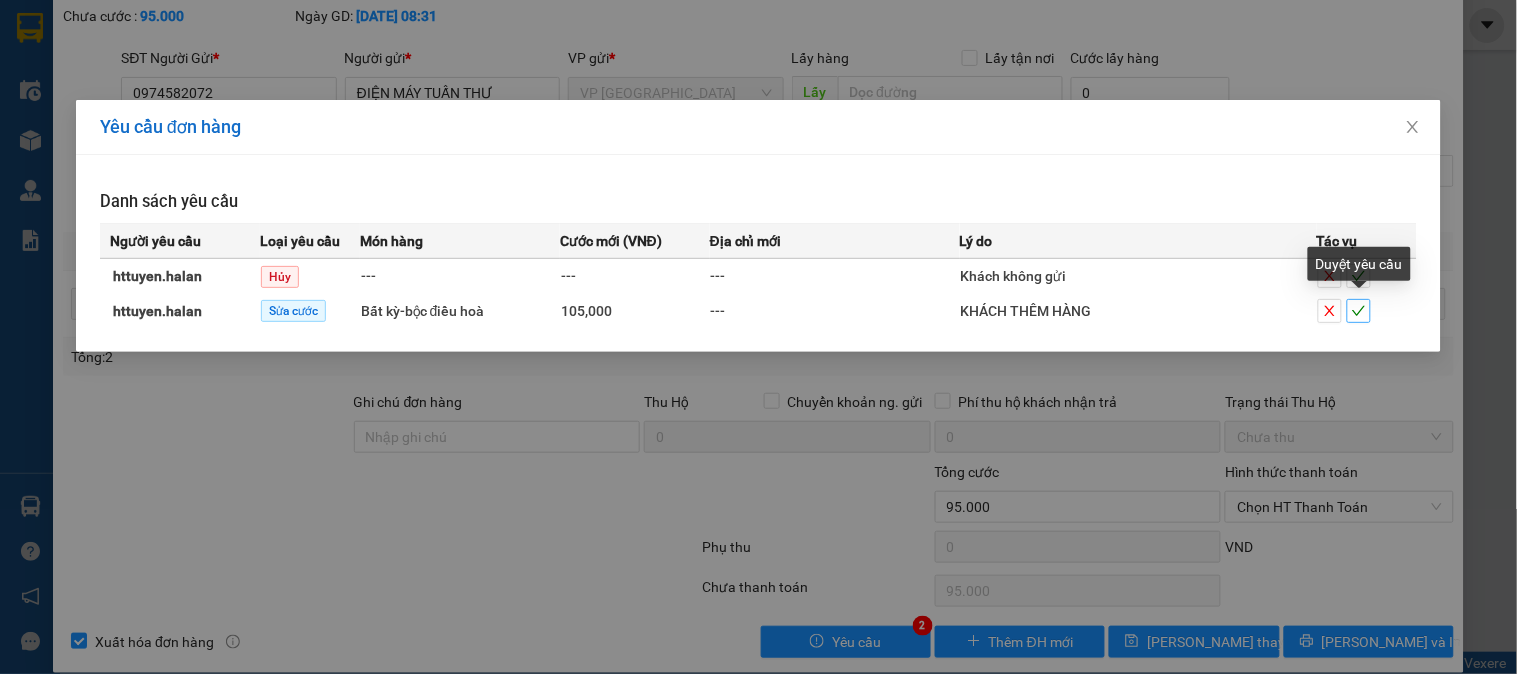 click 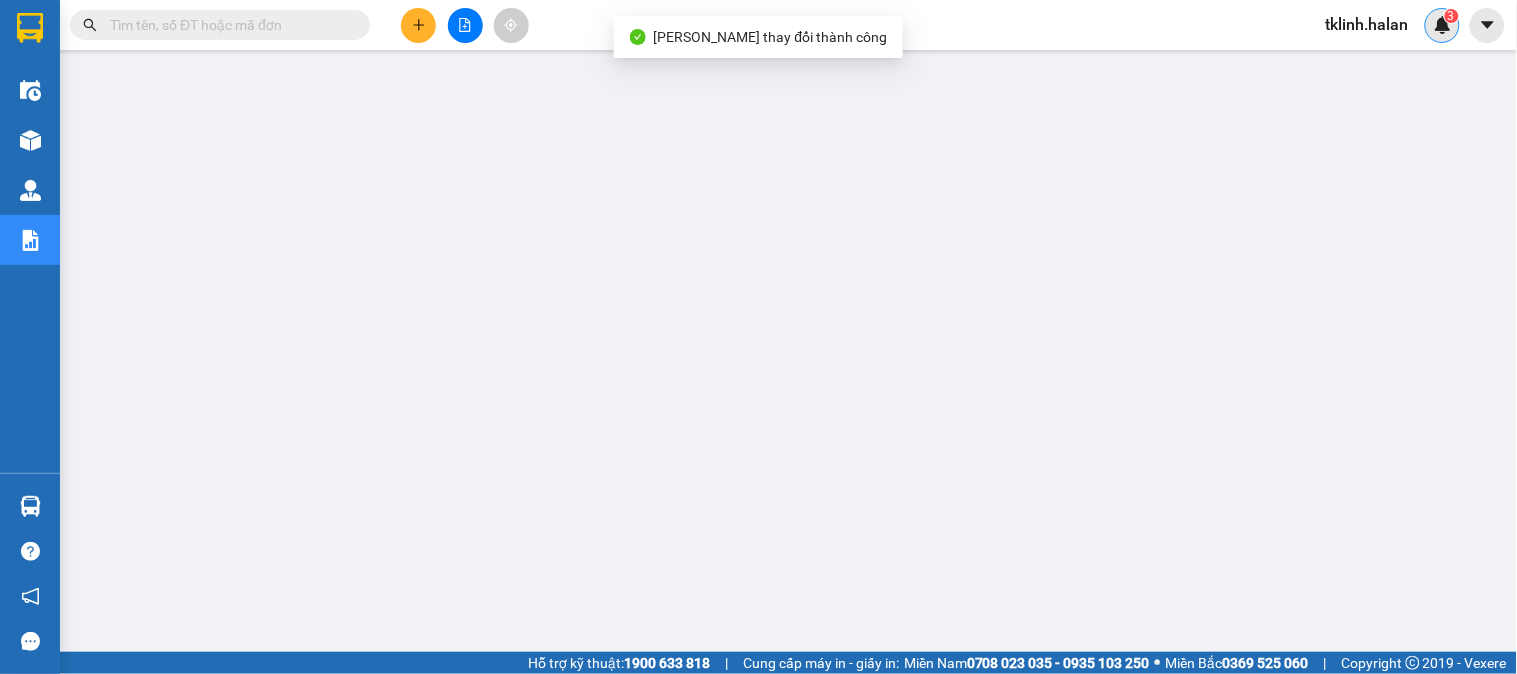 click on "3" at bounding box center [1442, 25] 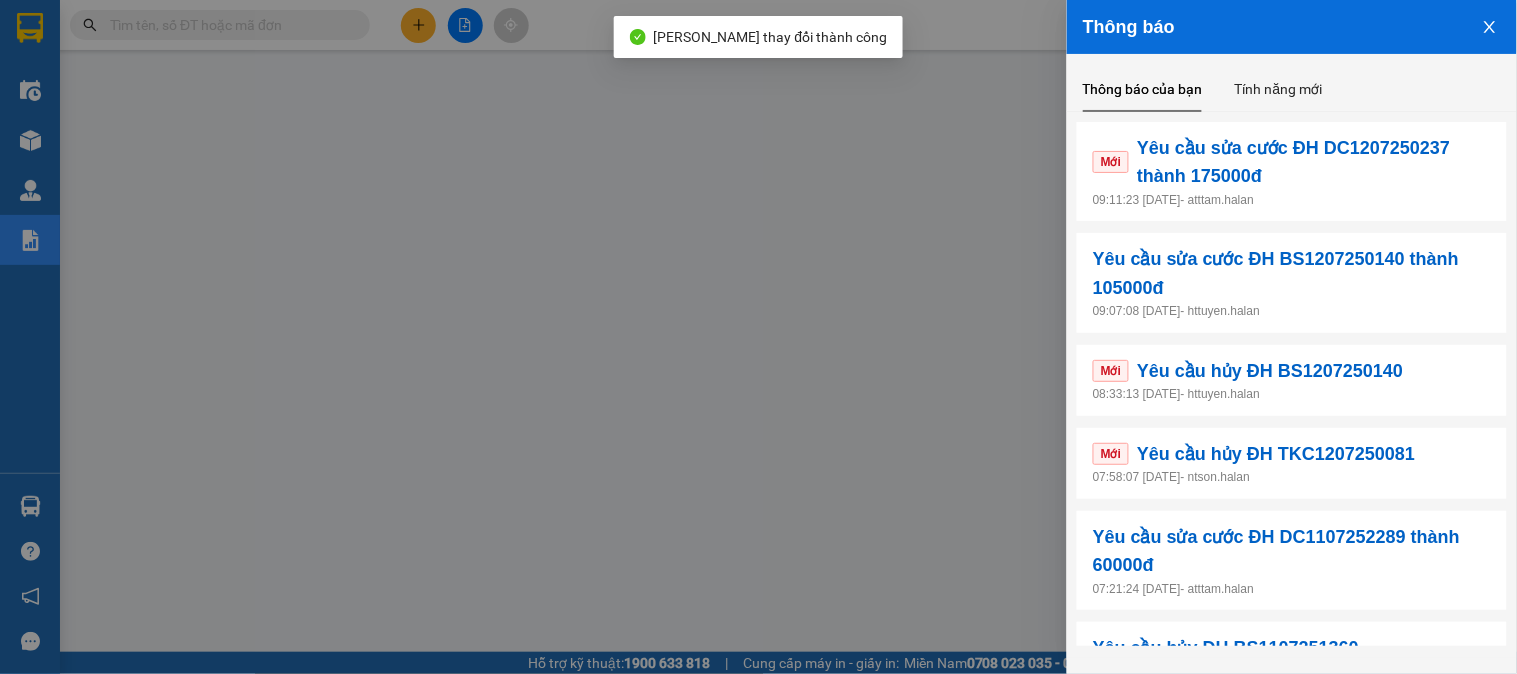 click on "09:11:23 12/07/2025  - atttam.halan" at bounding box center [1292, 200] 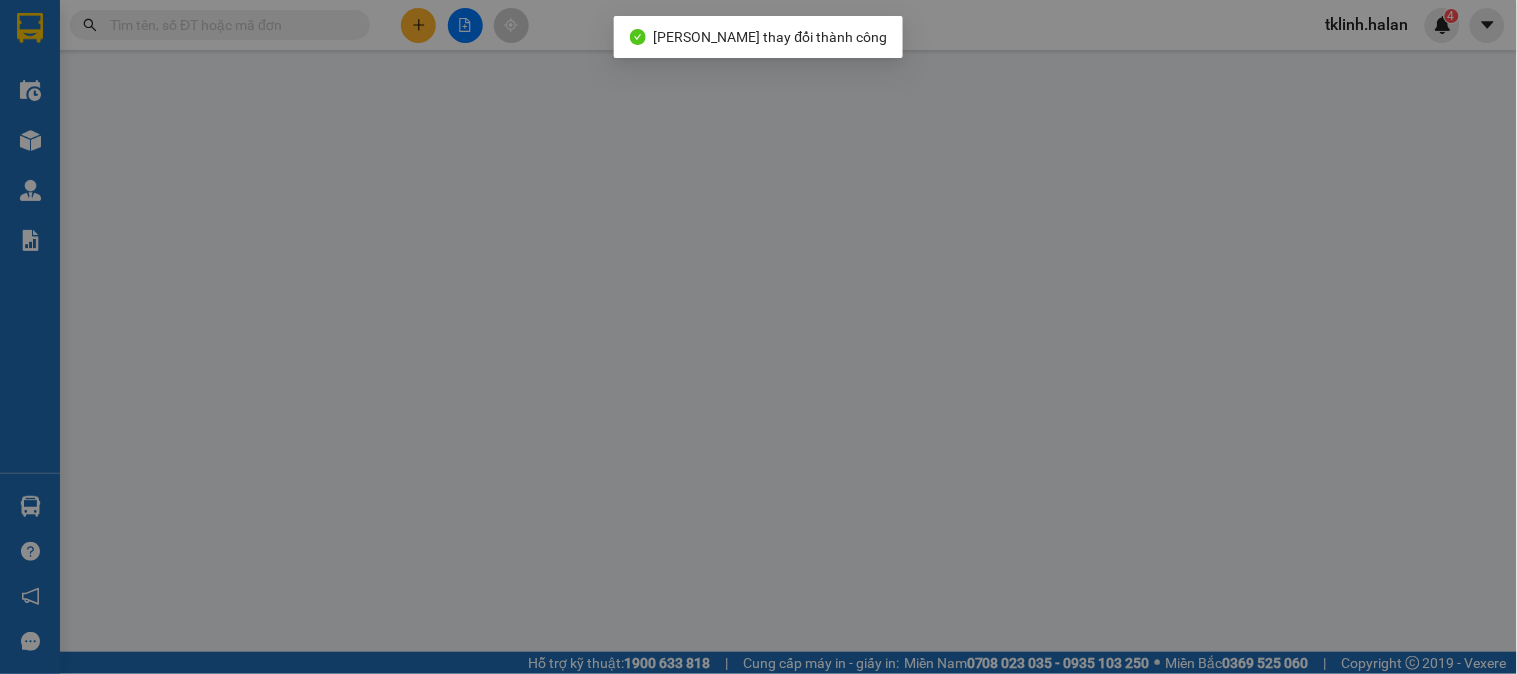 type on "0936082228" 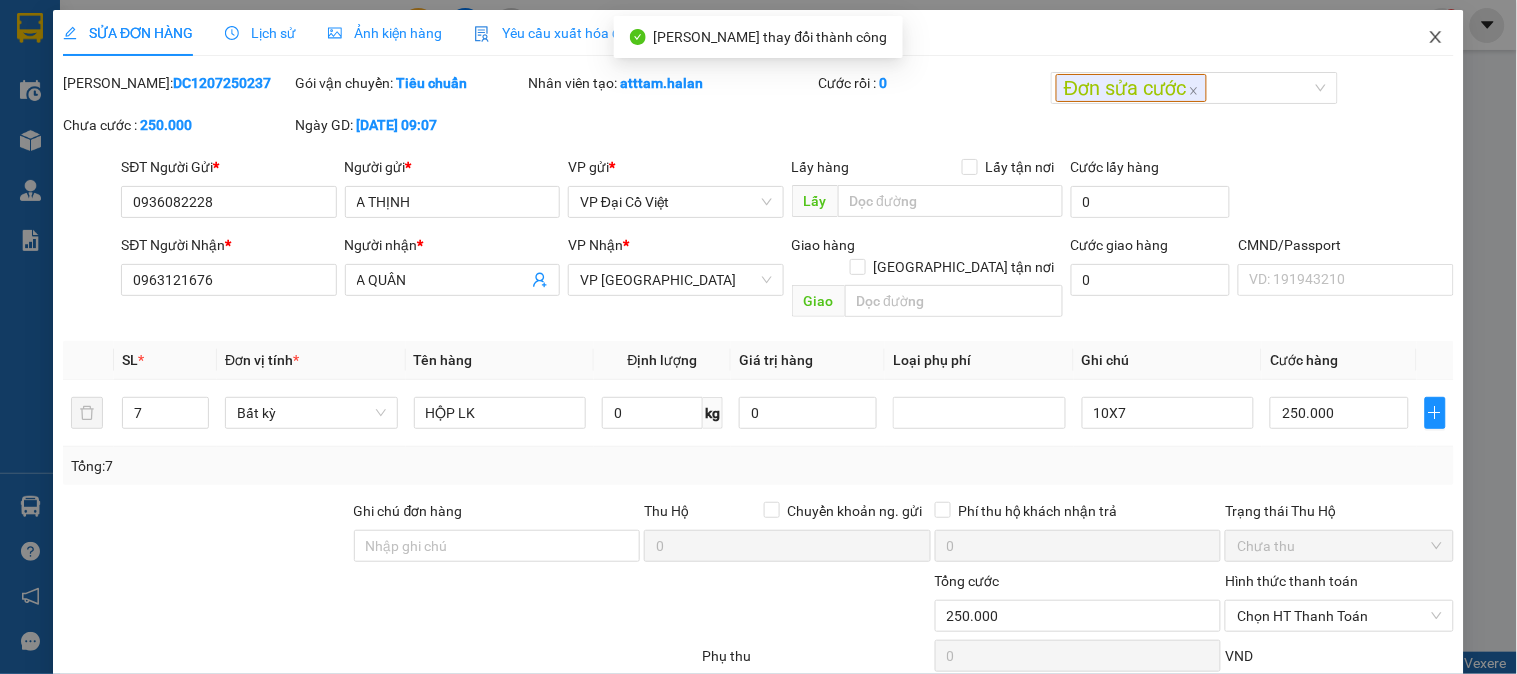 click at bounding box center [1436, 38] 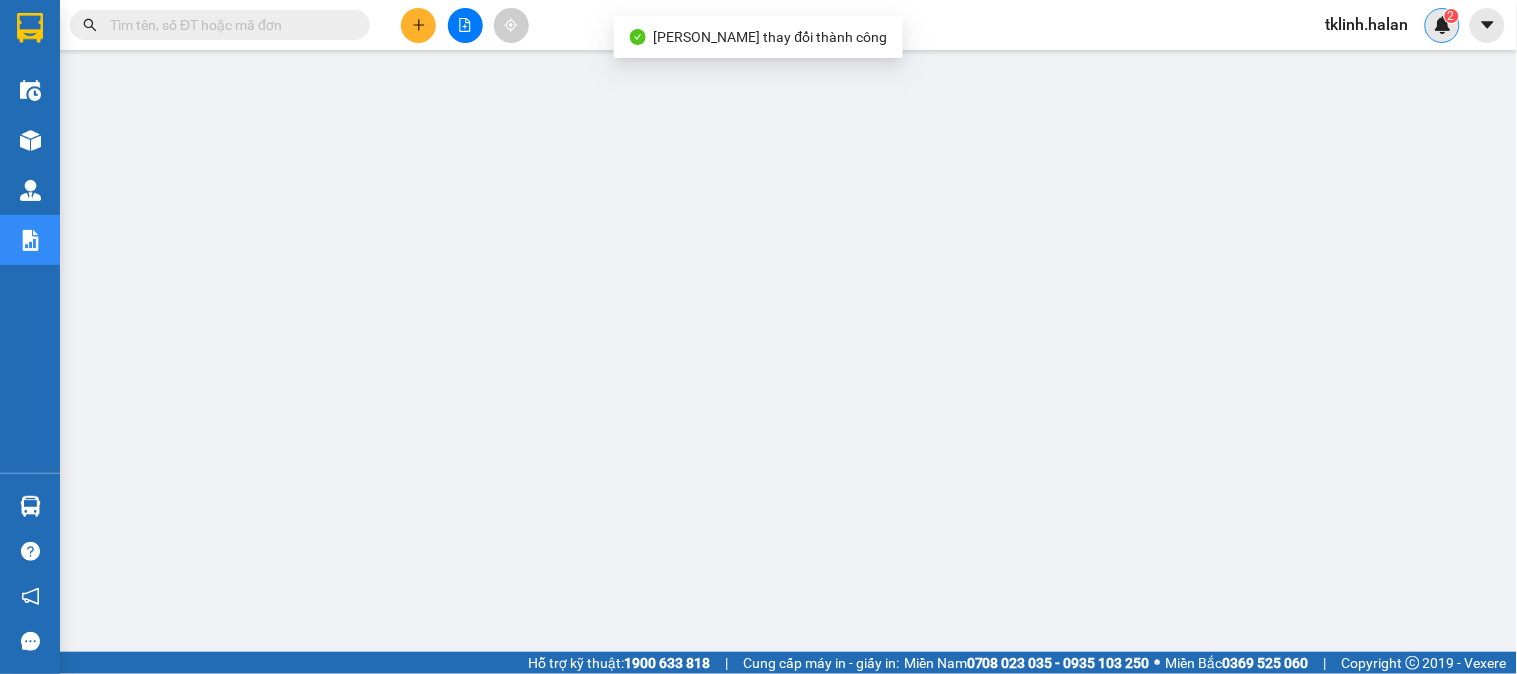 click on "2" at bounding box center (1442, 25) 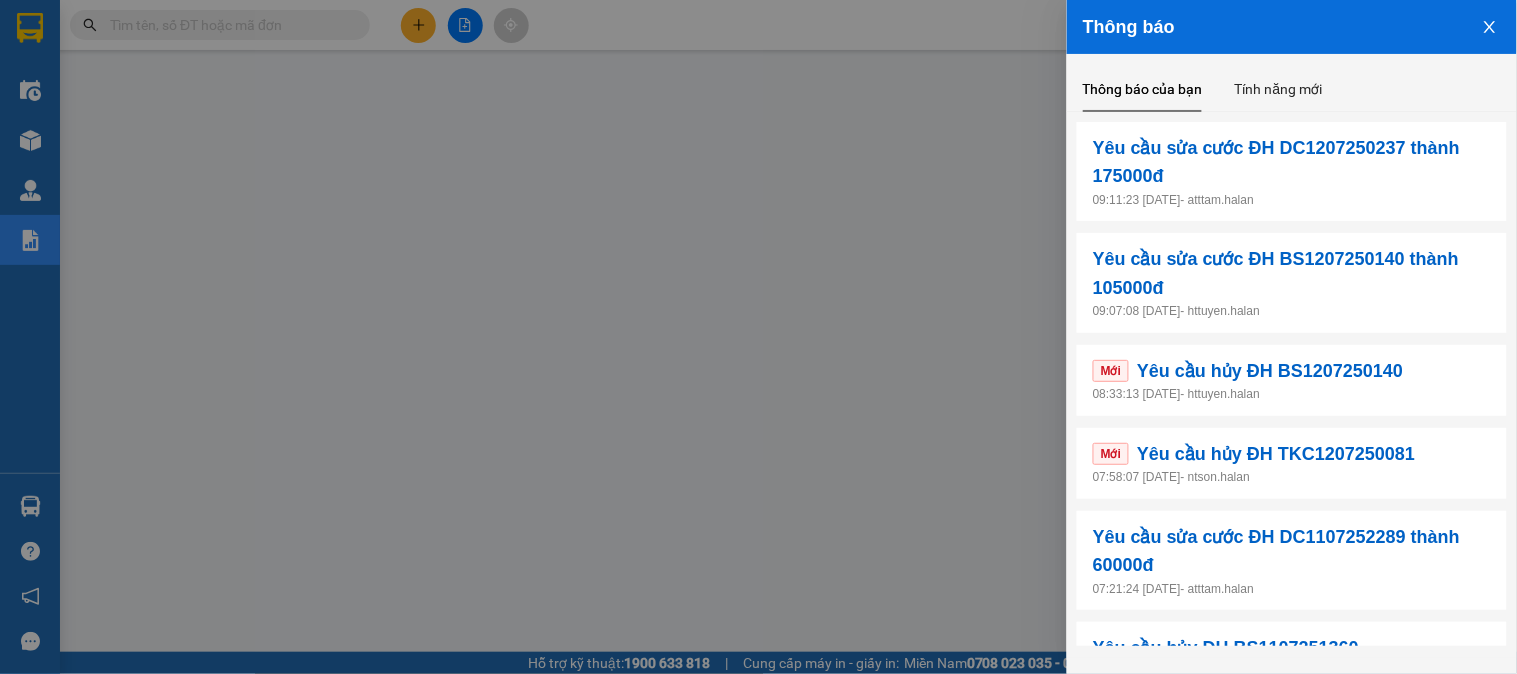 click on "Mới Yêu cầu hủy ĐH TKC1207250081 07:58:07 12/07/2025  - ntson.halan" at bounding box center [1292, 463] 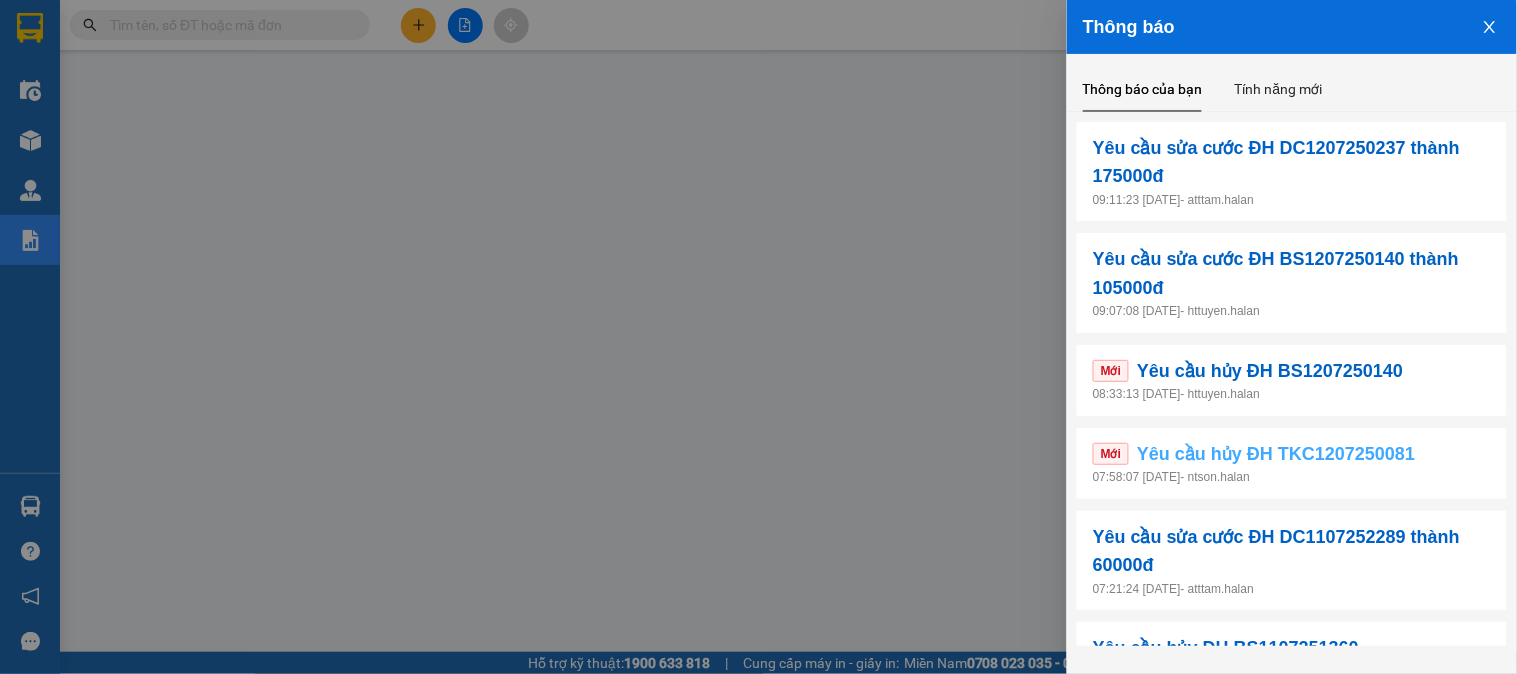 click on "Yêu cầu hủy ĐH TKC1207250081" at bounding box center [1276, 454] 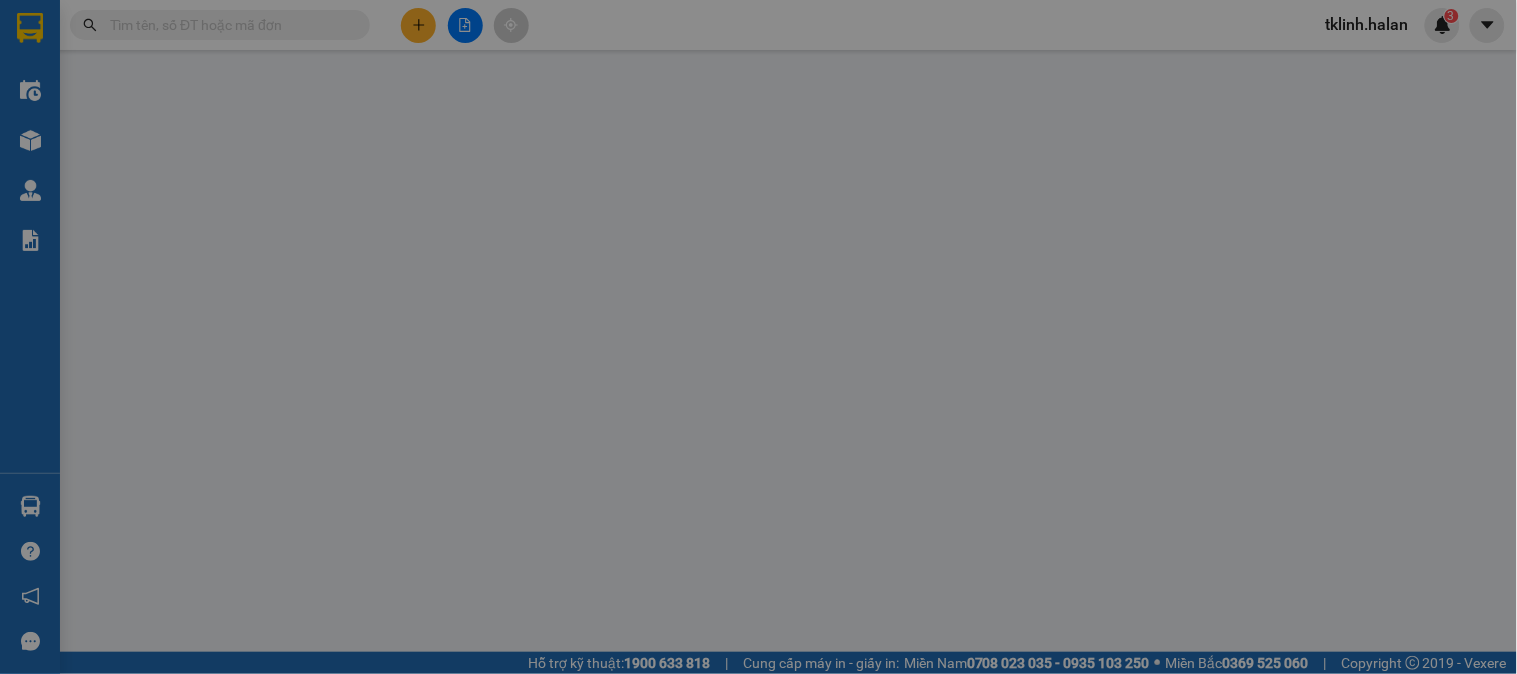 type on "0903210064" 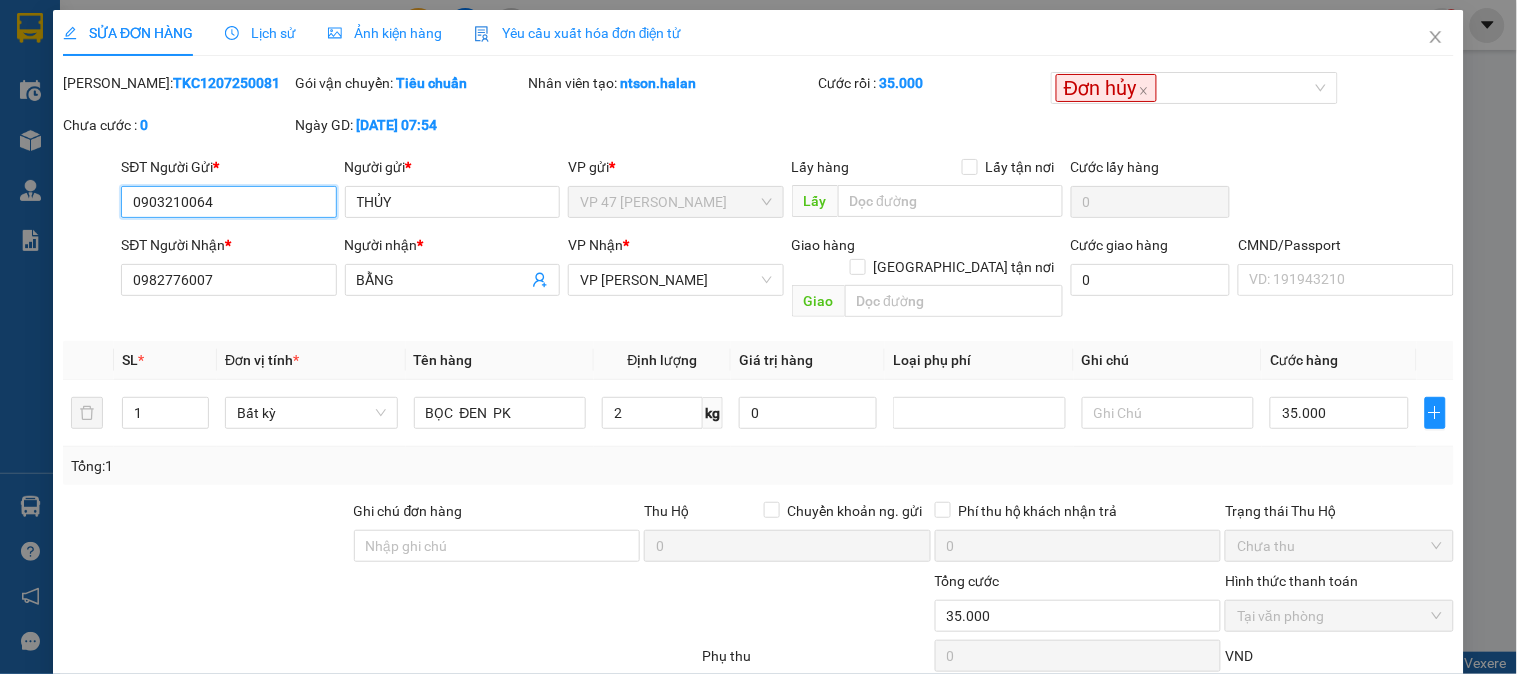 click on "0903210064" at bounding box center (228, 202) 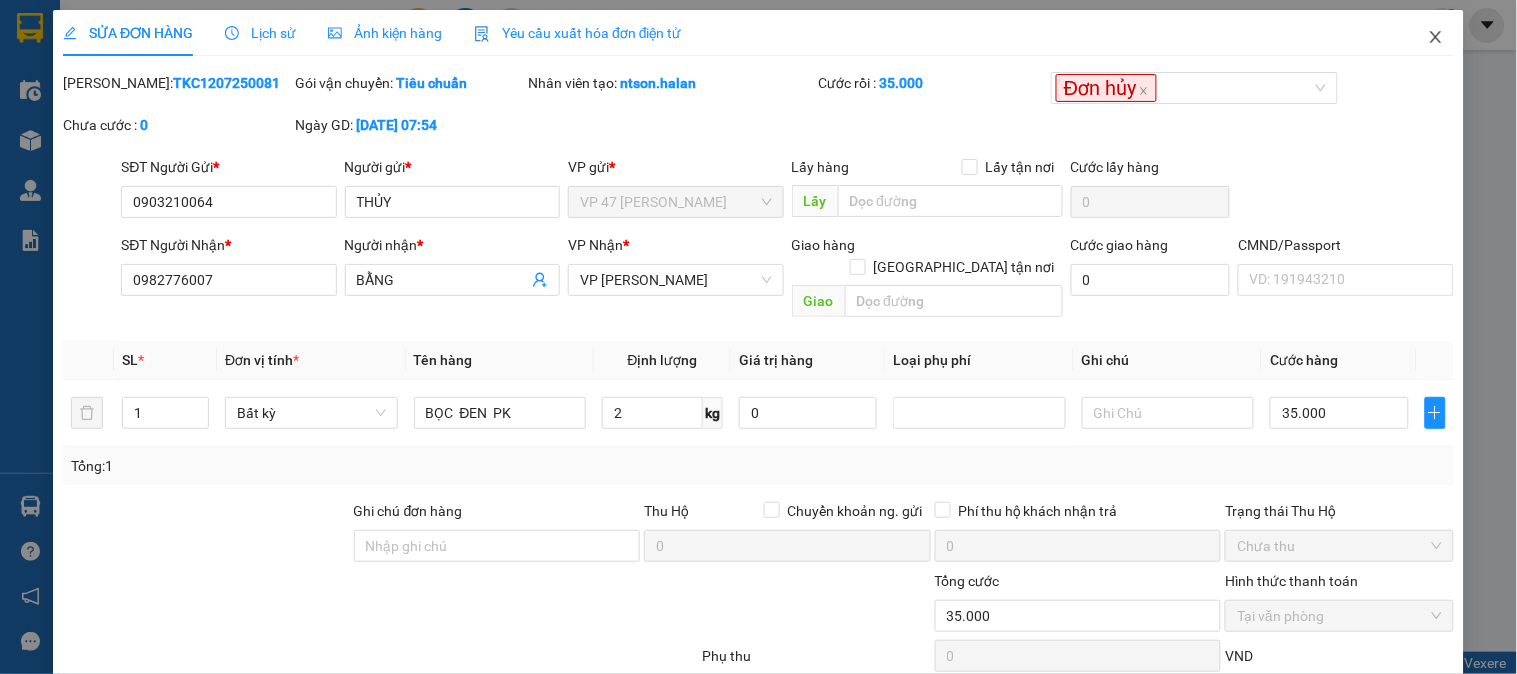 click 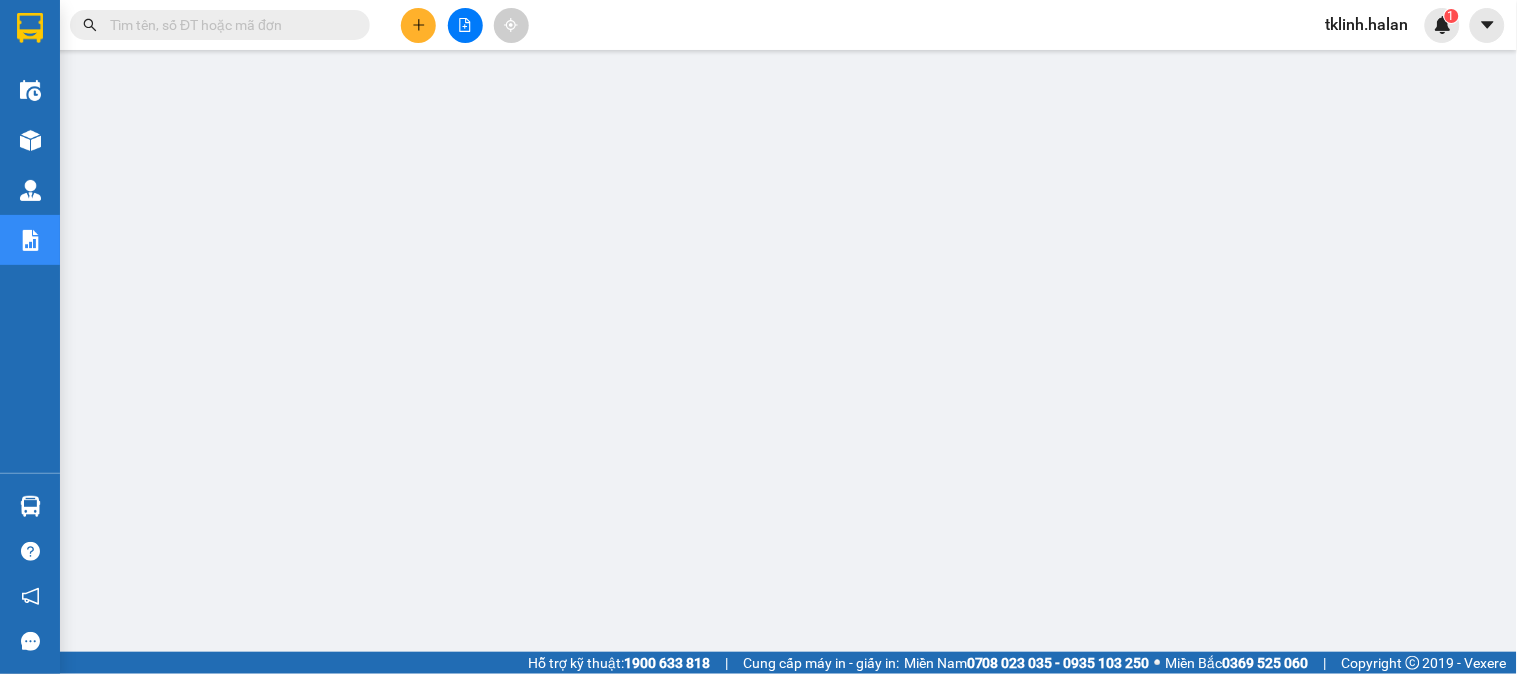 click at bounding box center [228, 25] 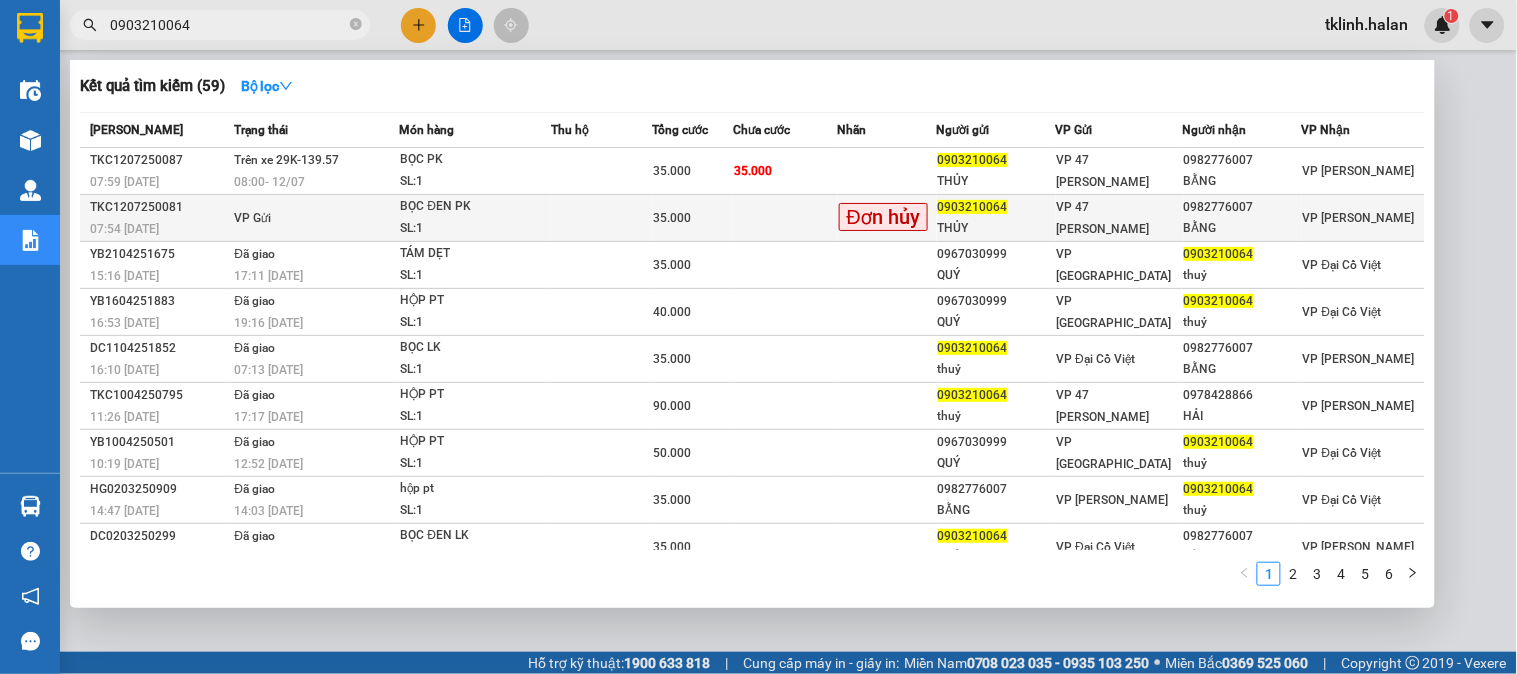 type on "0903210064" 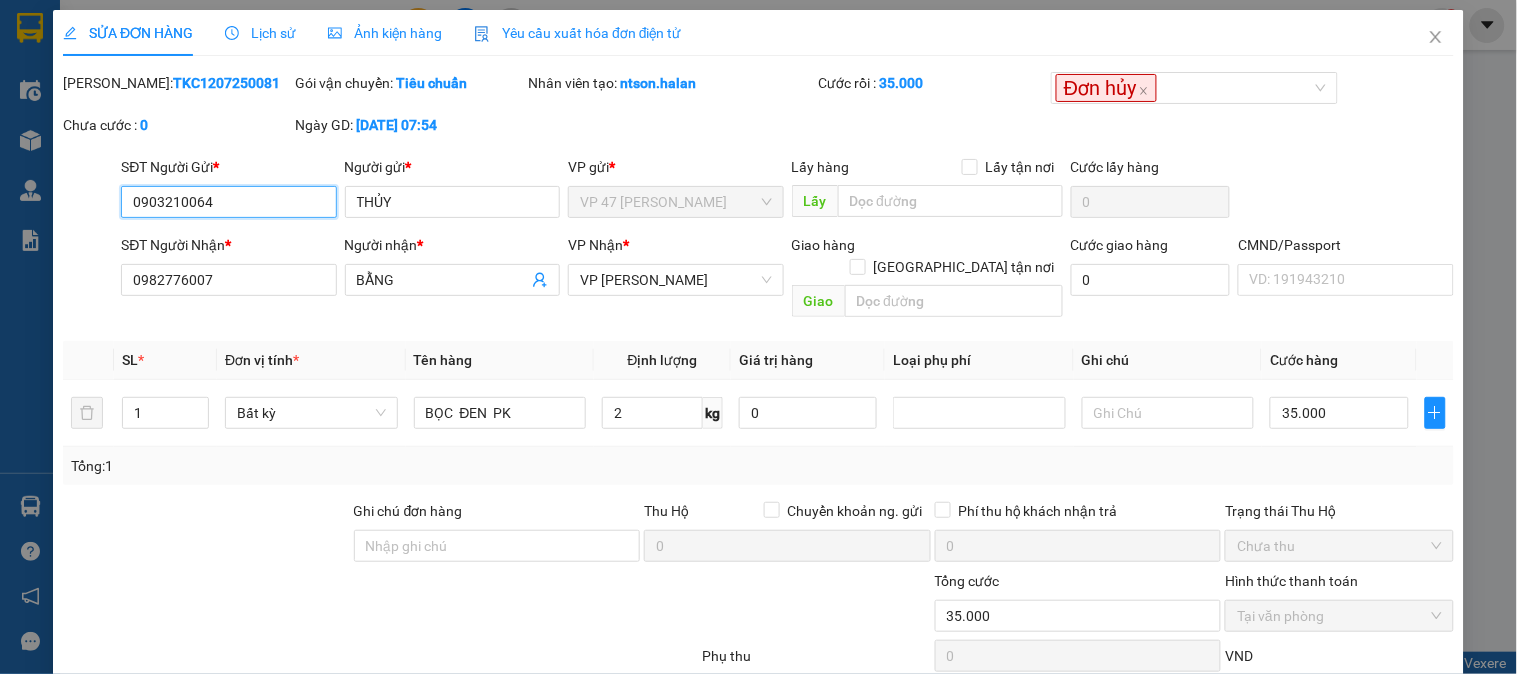 scroll, scrollTop: 110, scrollLeft: 0, axis: vertical 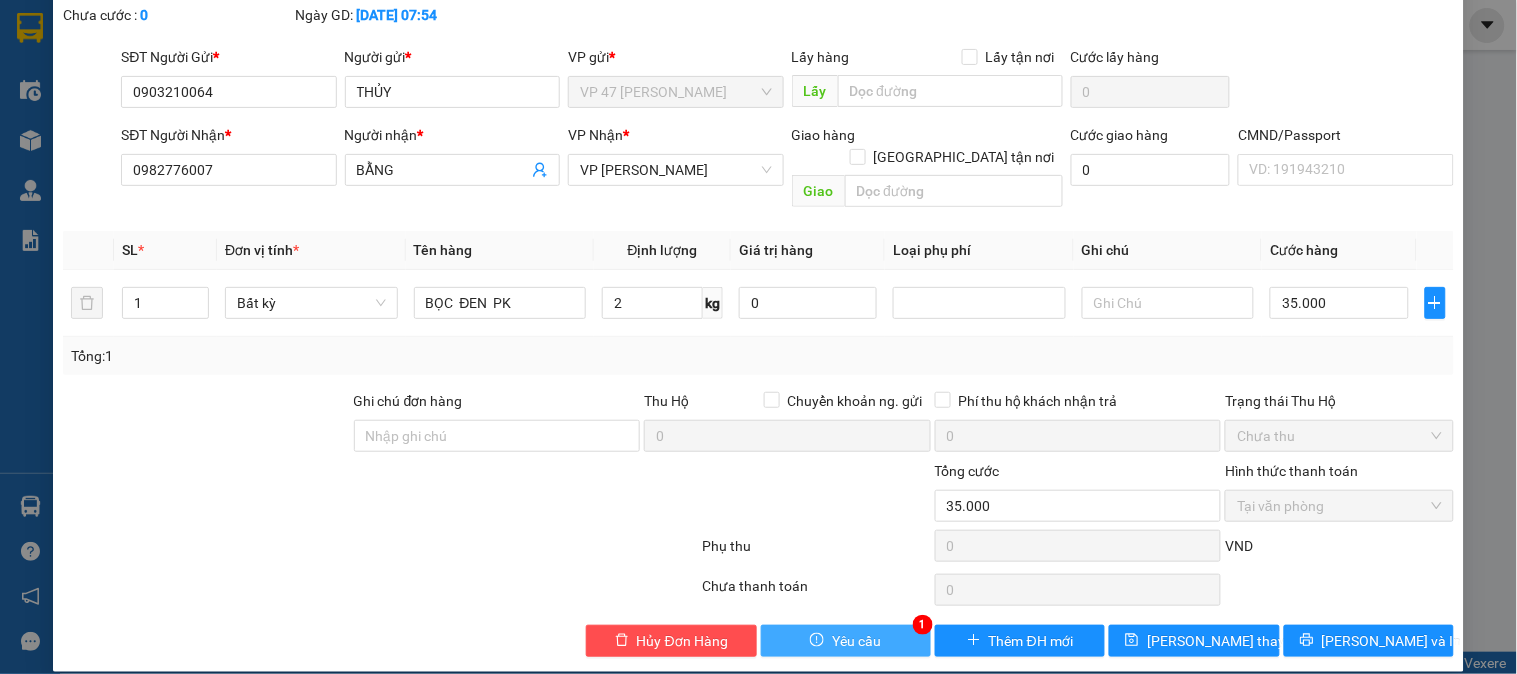 click on "Yêu cầu" at bounding box center [846, 641] 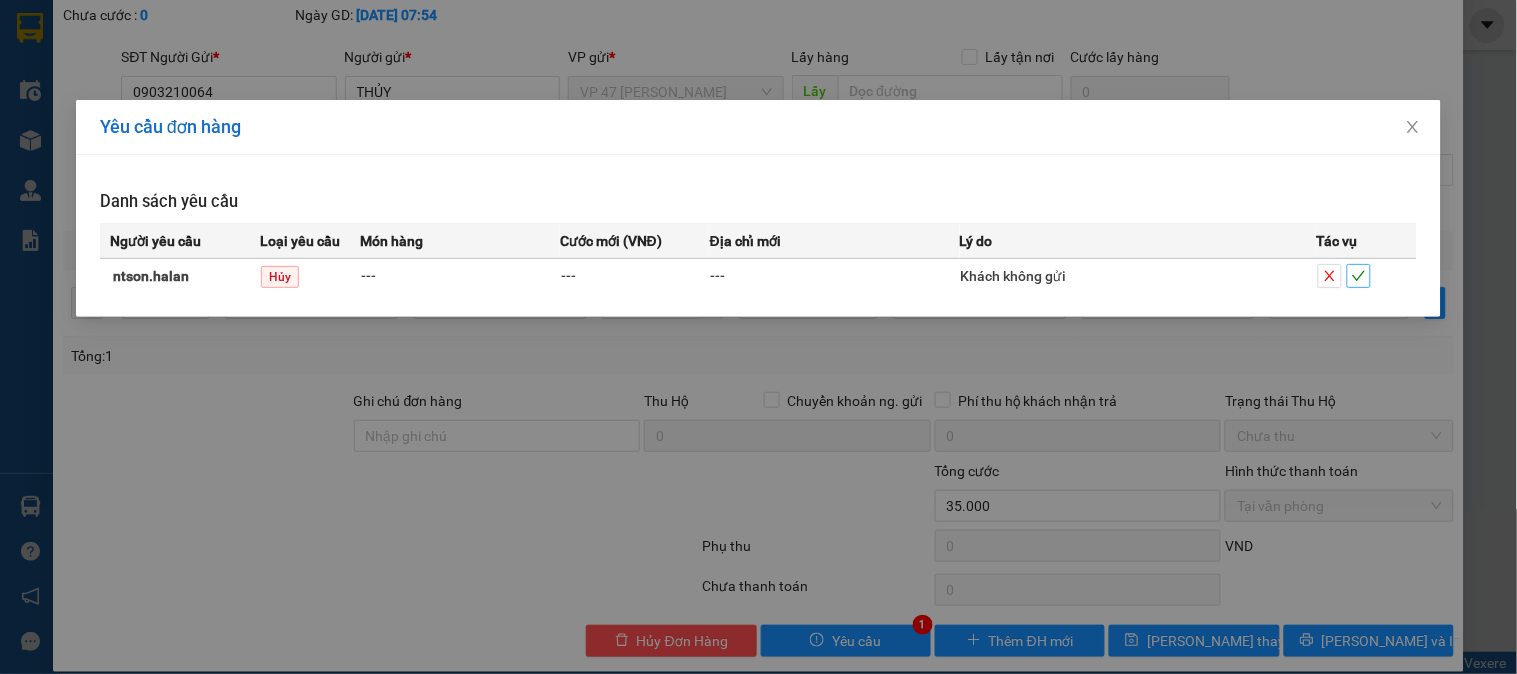 click 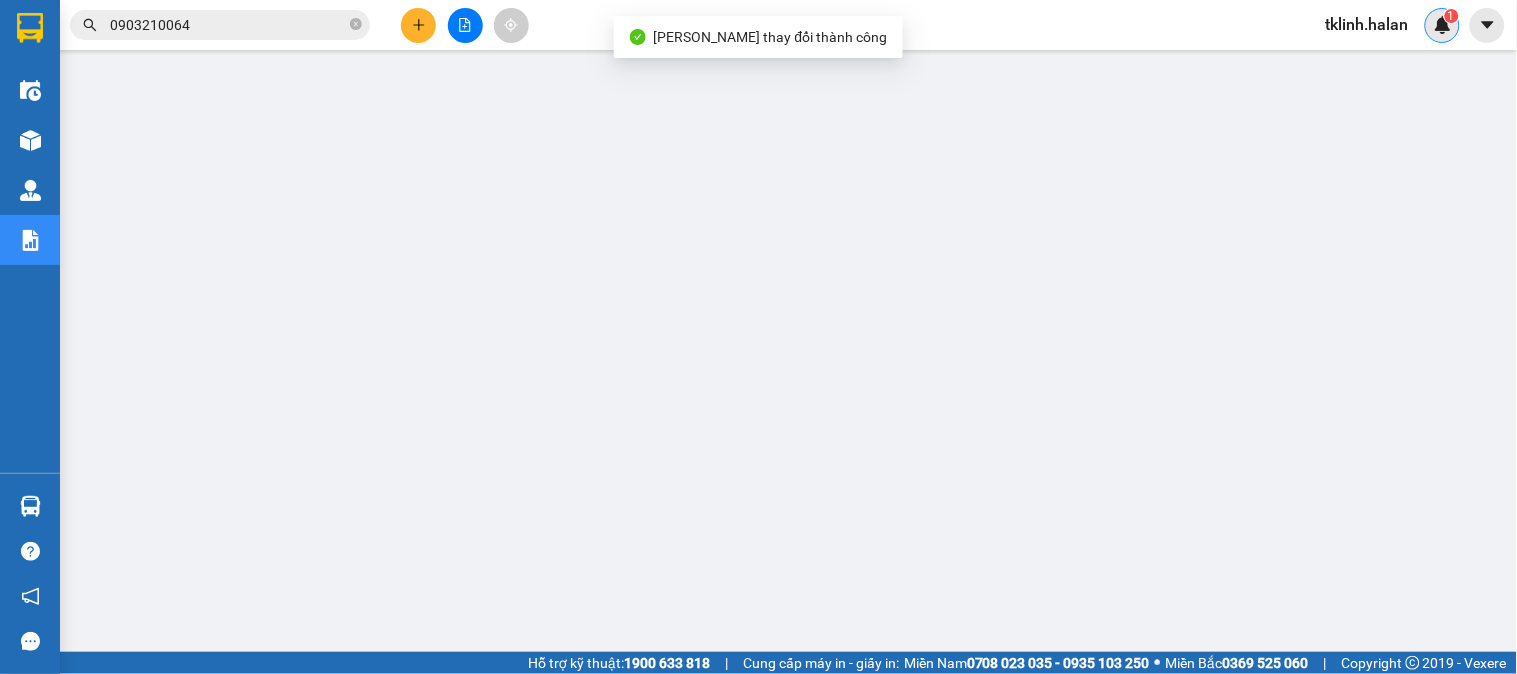 click on "1" at bounding box center [1442, 25] 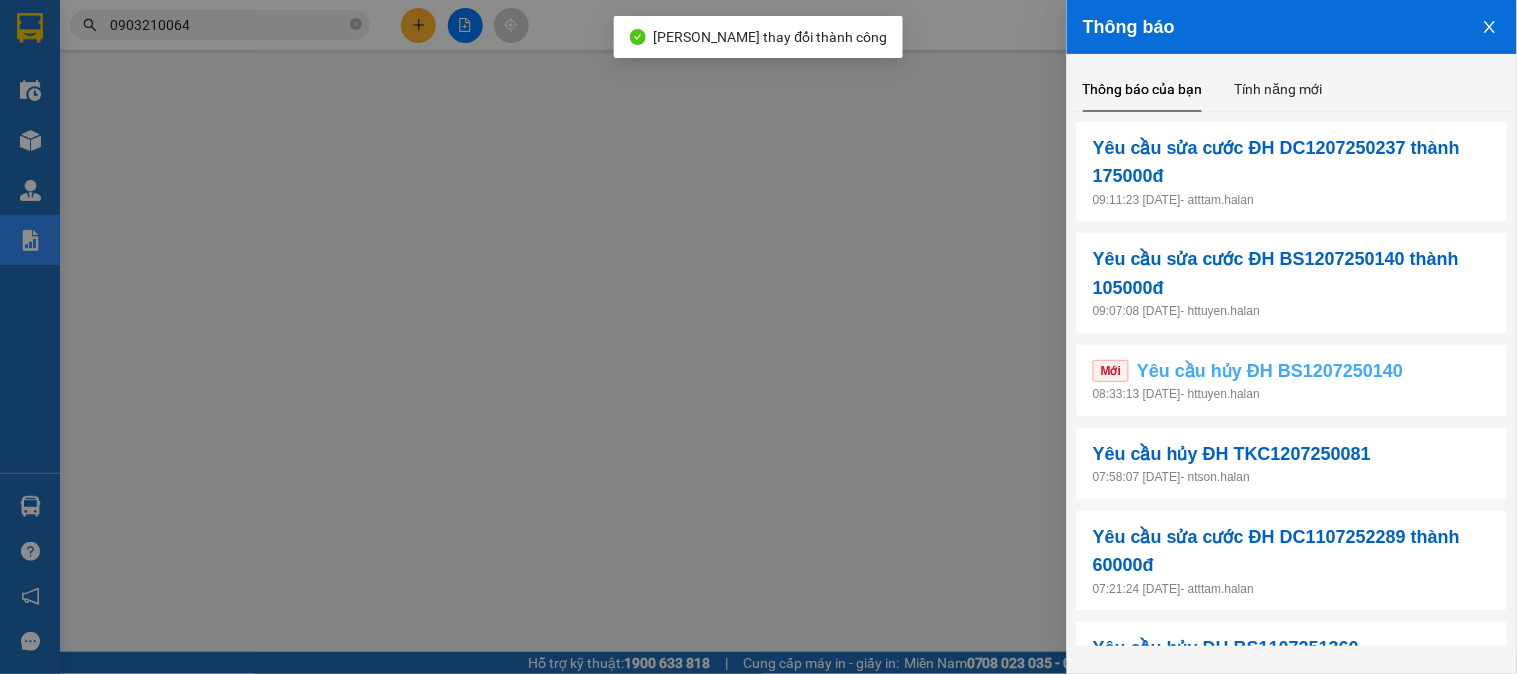 click on "Yêu cầu hủy ĐH BS1207250140" at bounding box center (1270, 371) 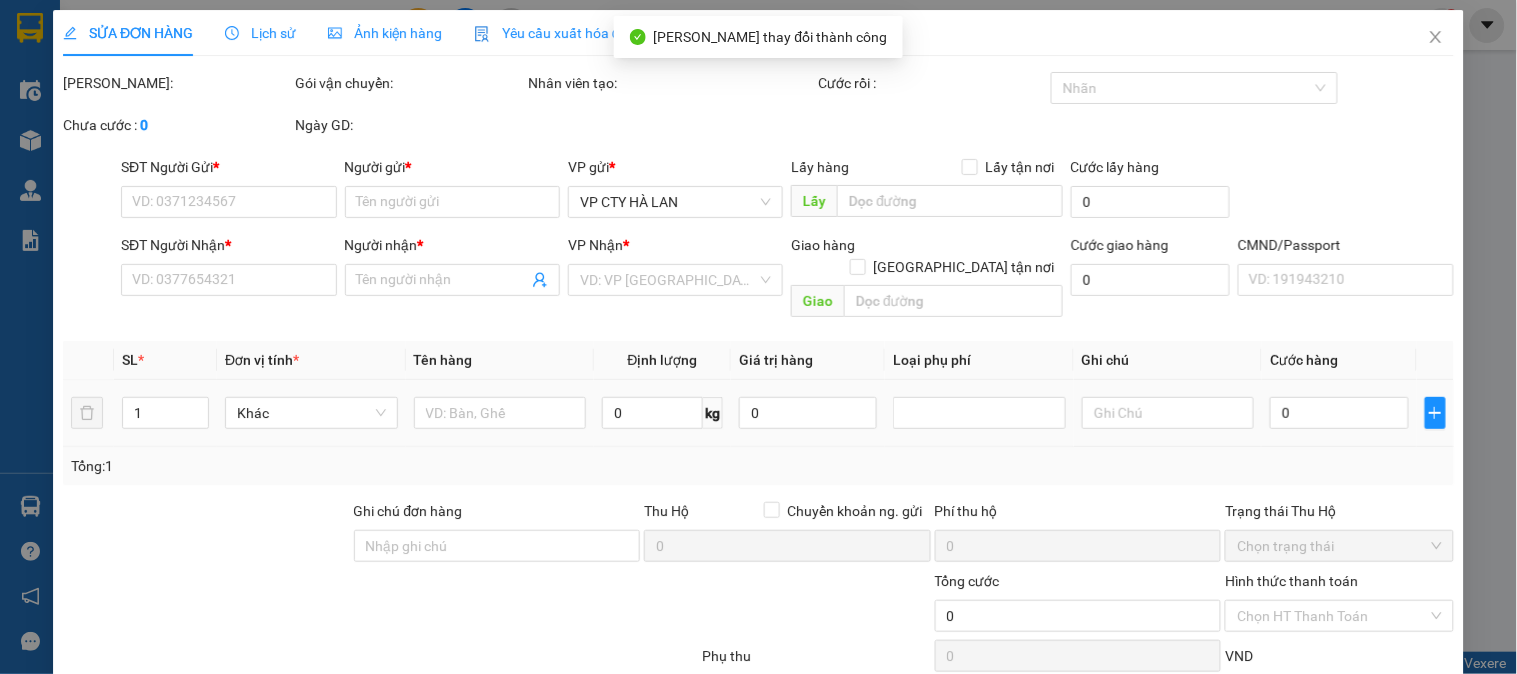 type on "0974582072" 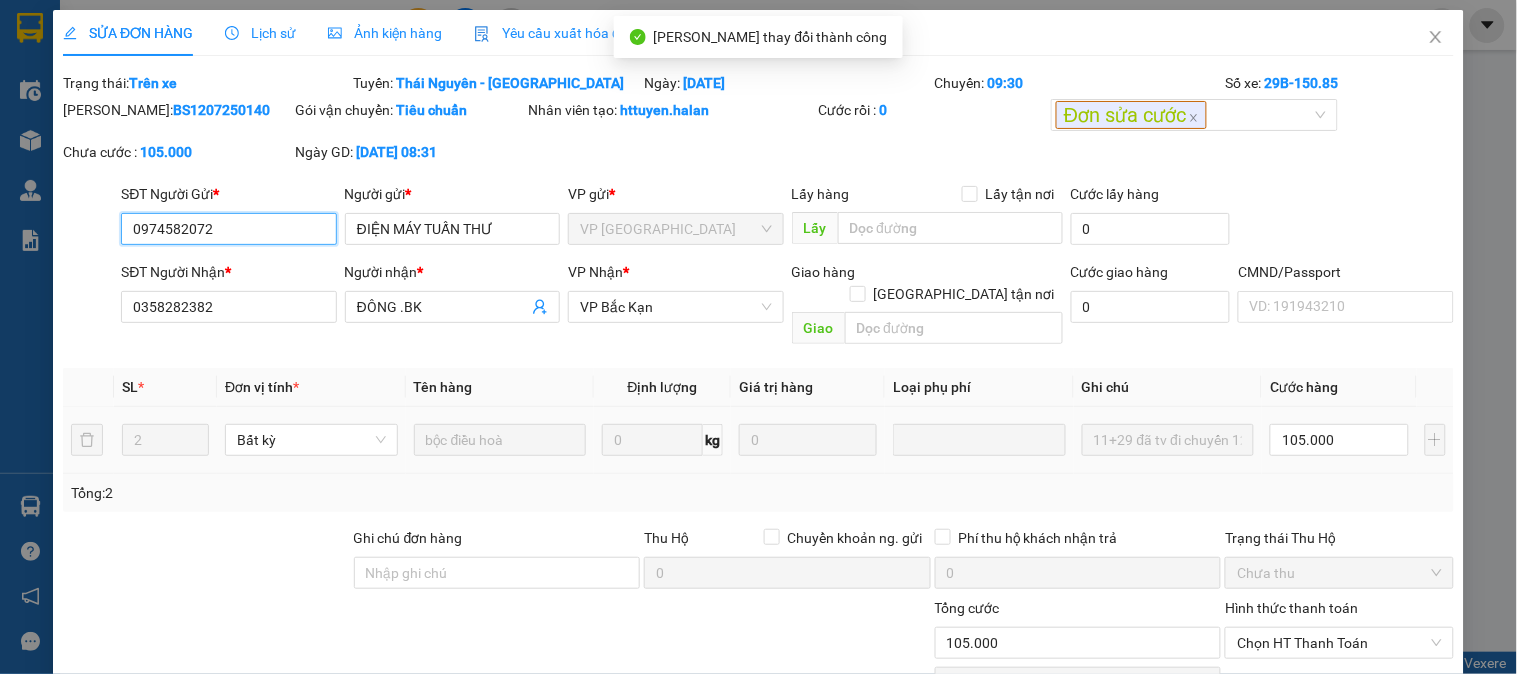 click on "0974582072" at bounding box center [228, 229] 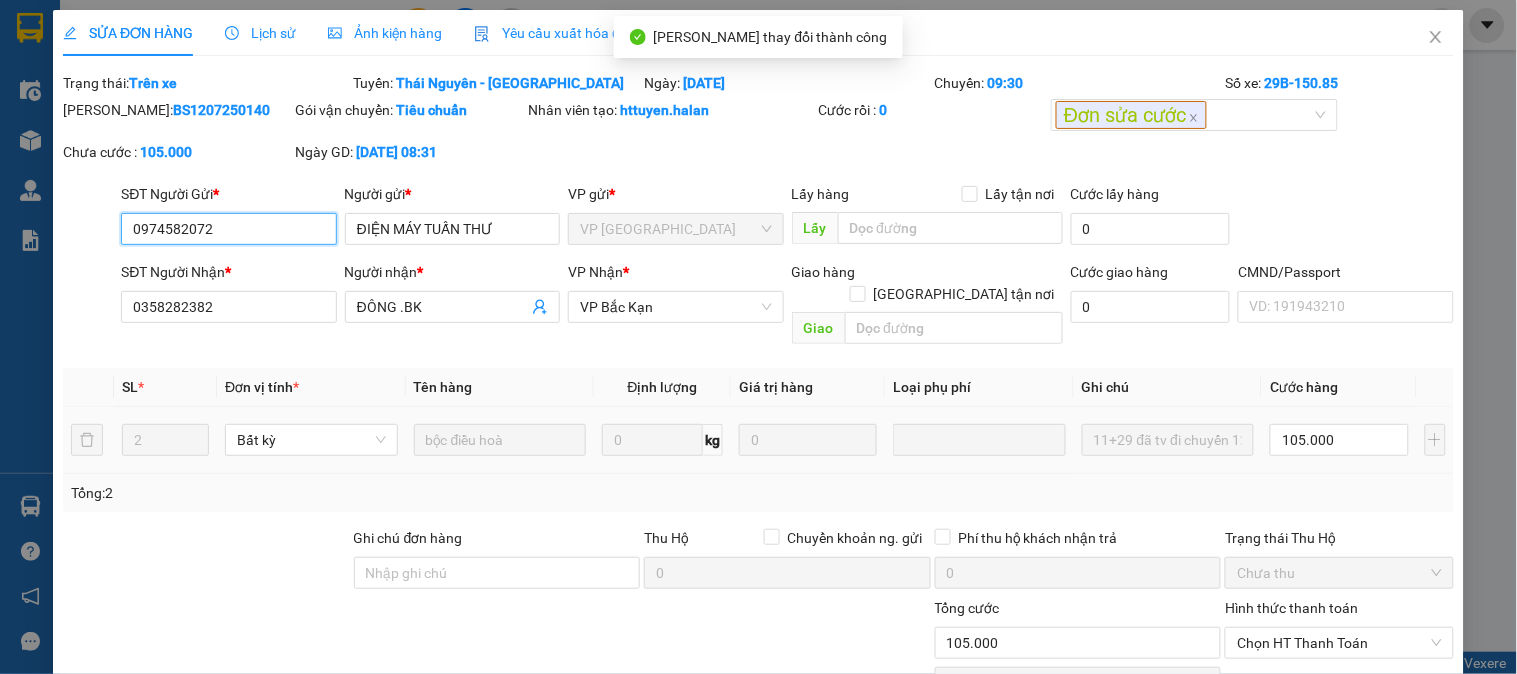 click on "0974582072" at bounding box center (228, 229) 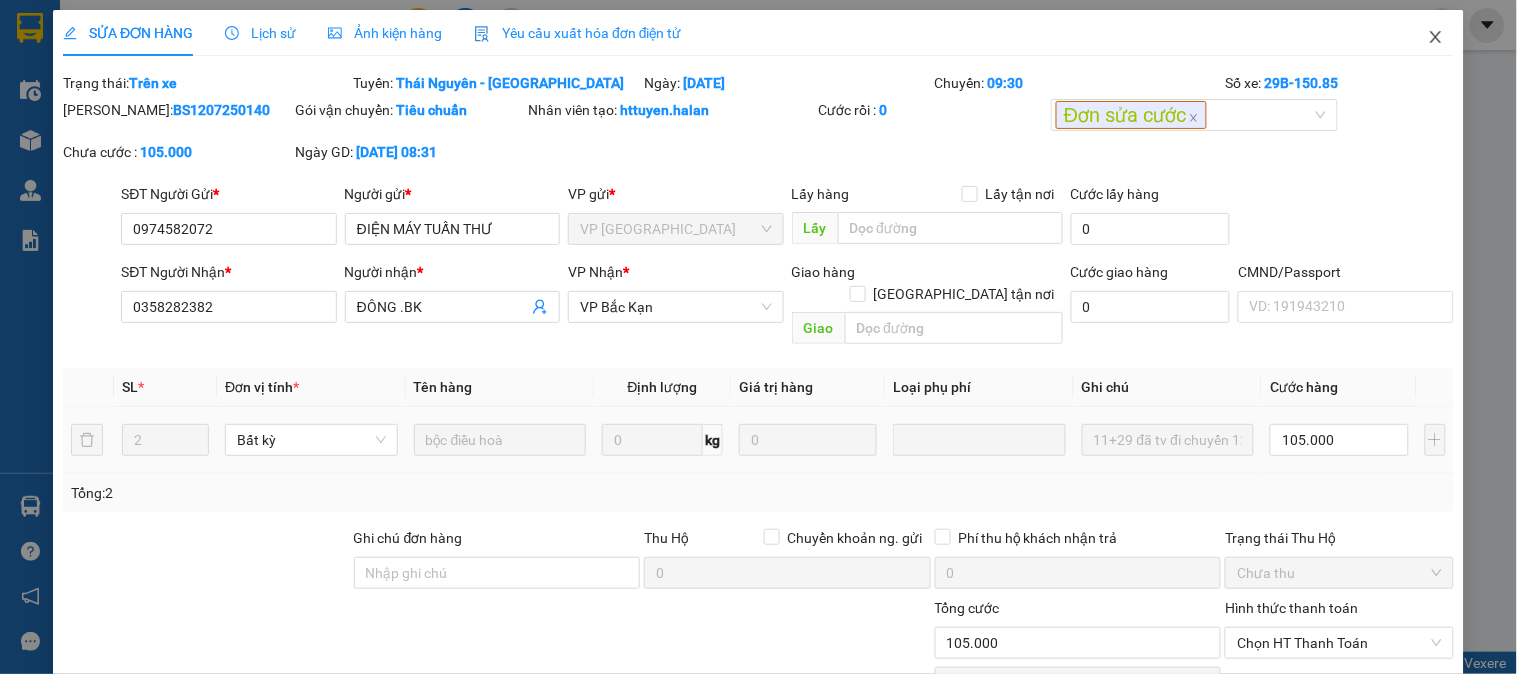 click at bounding box center [1436, 38] 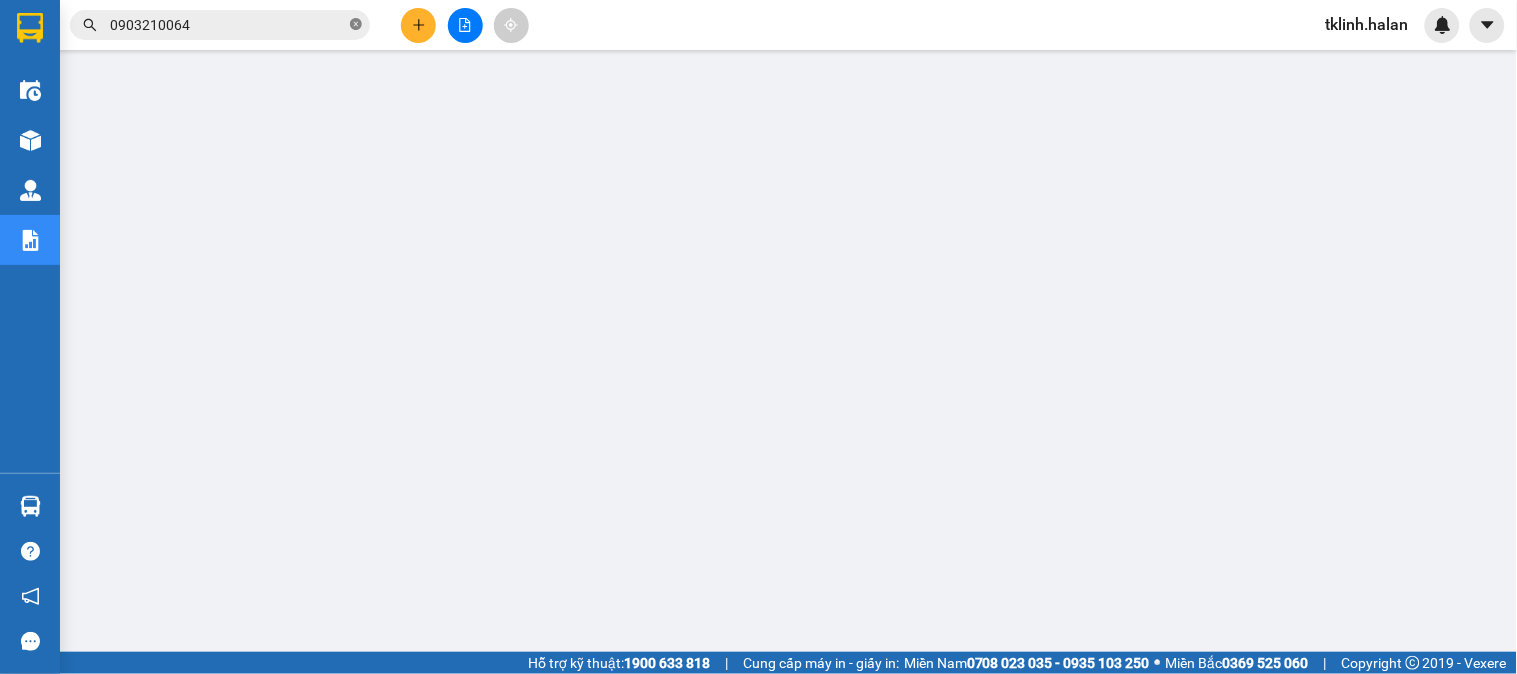 click 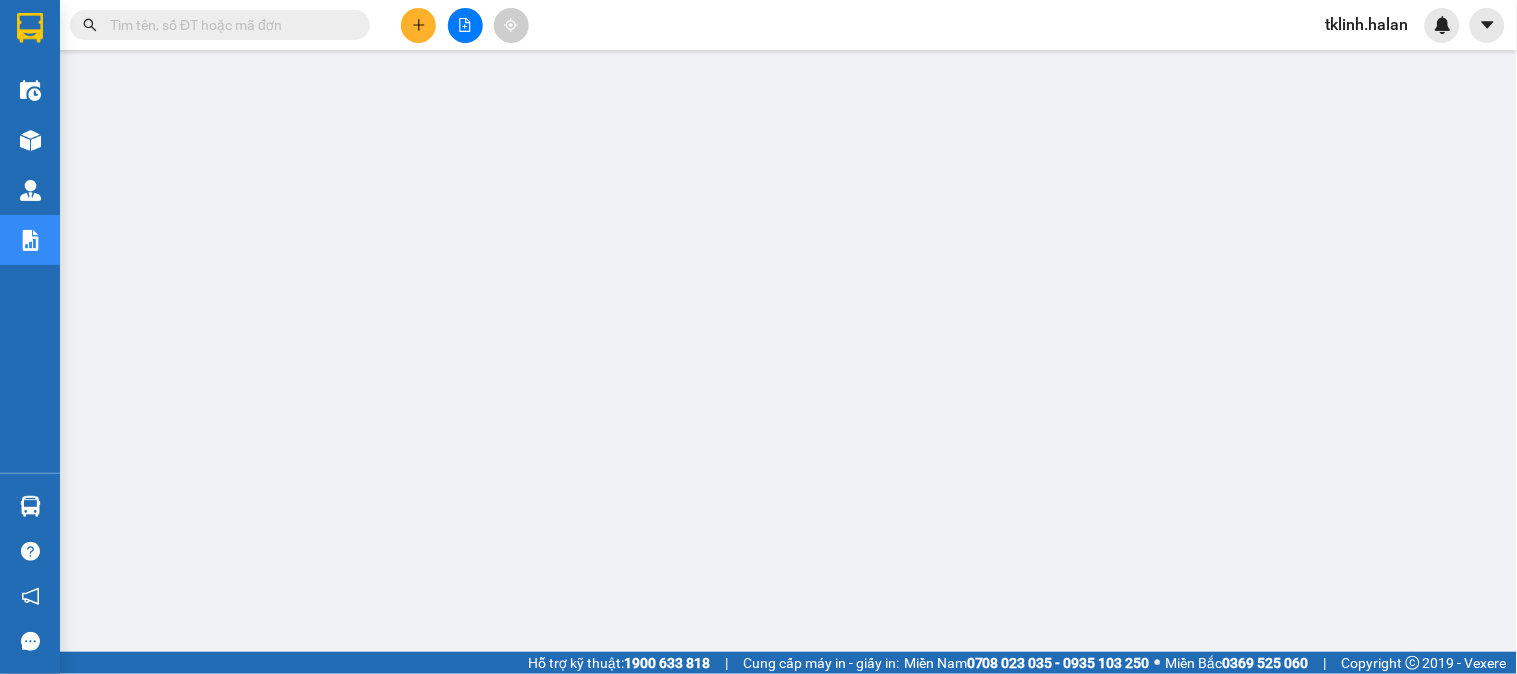 paste on "0974582072" 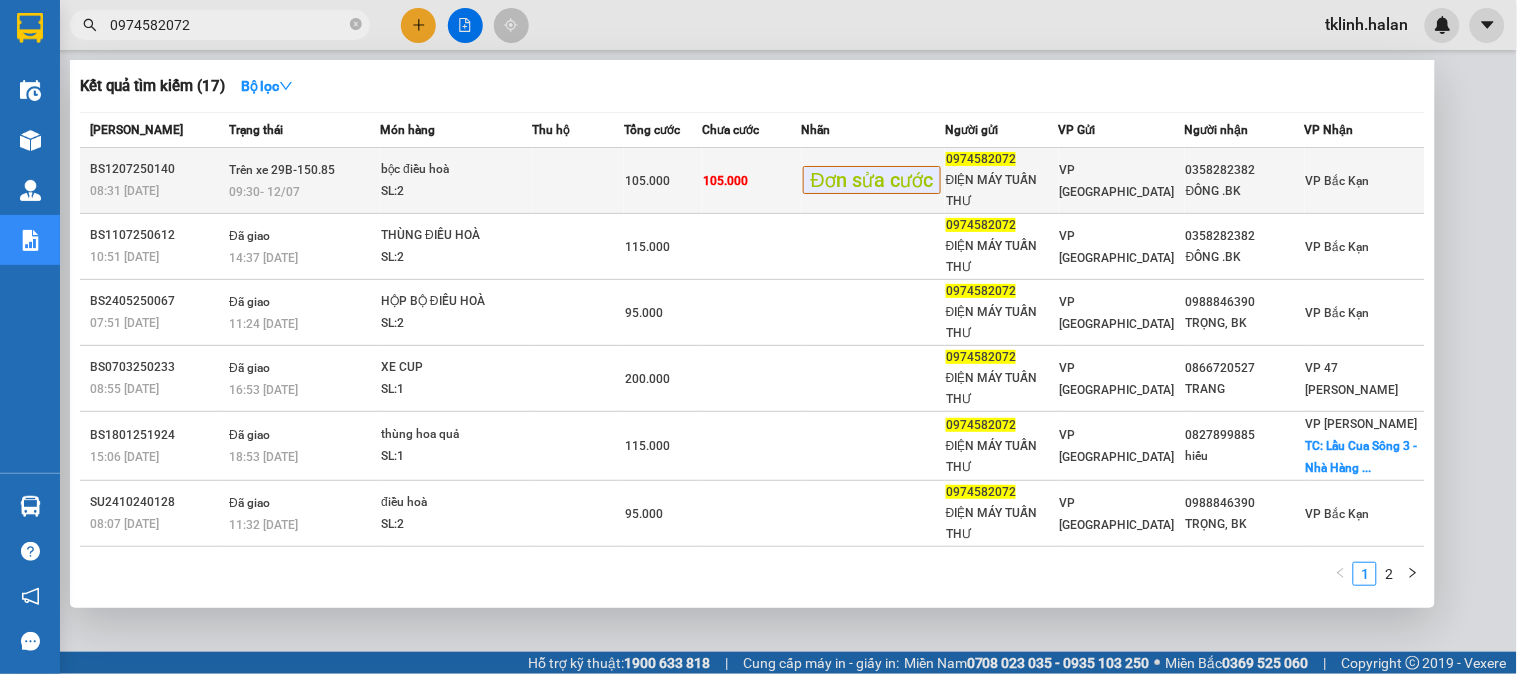 type on "0974582072" 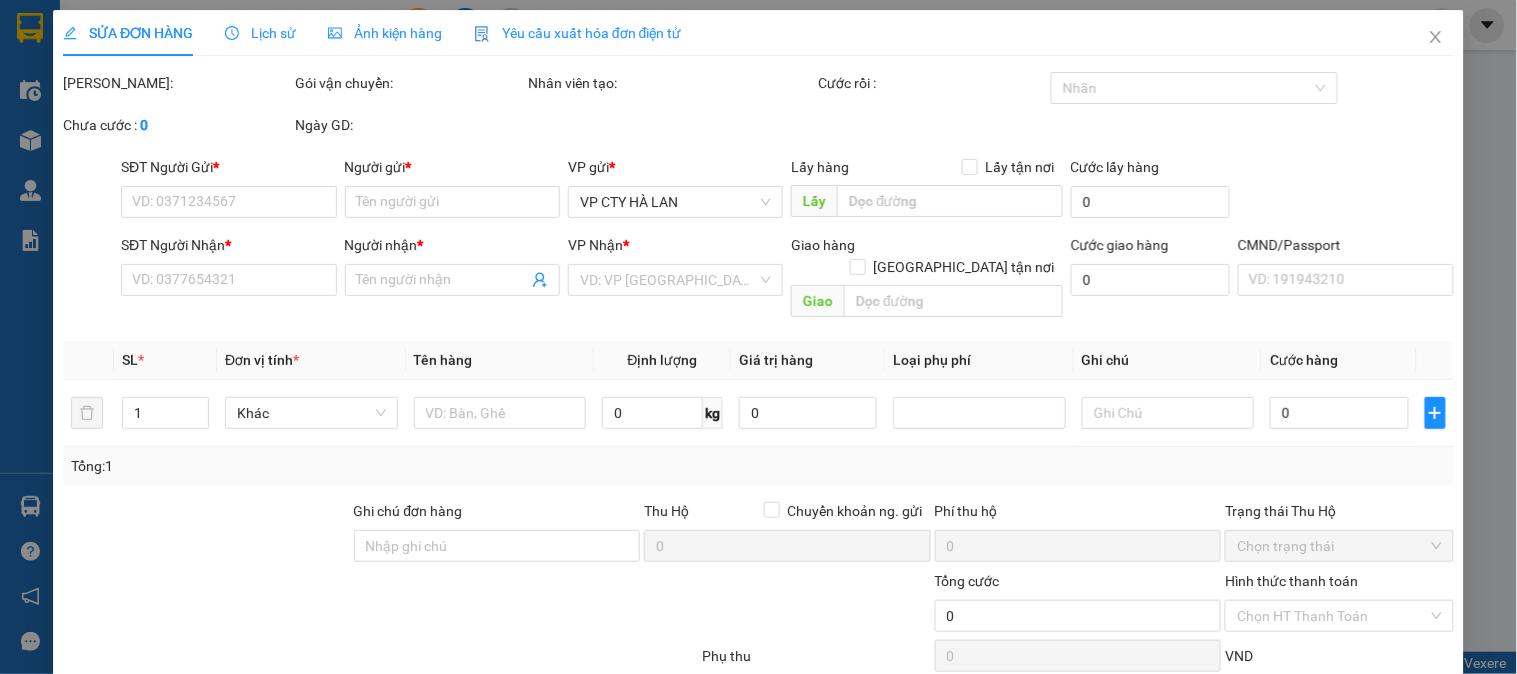 type on "0974582072" 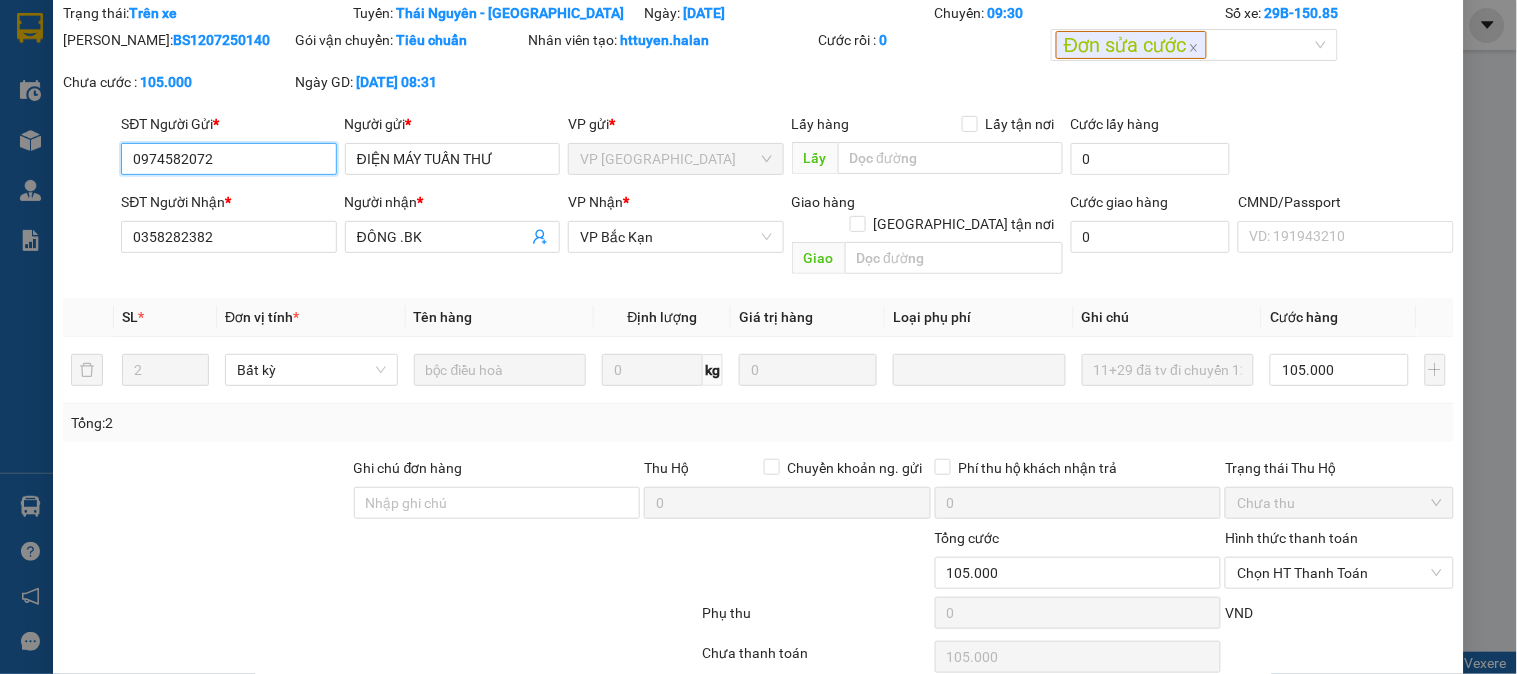 scroll, scrollTop: 136, scrollLeft: 0, axis: vertical 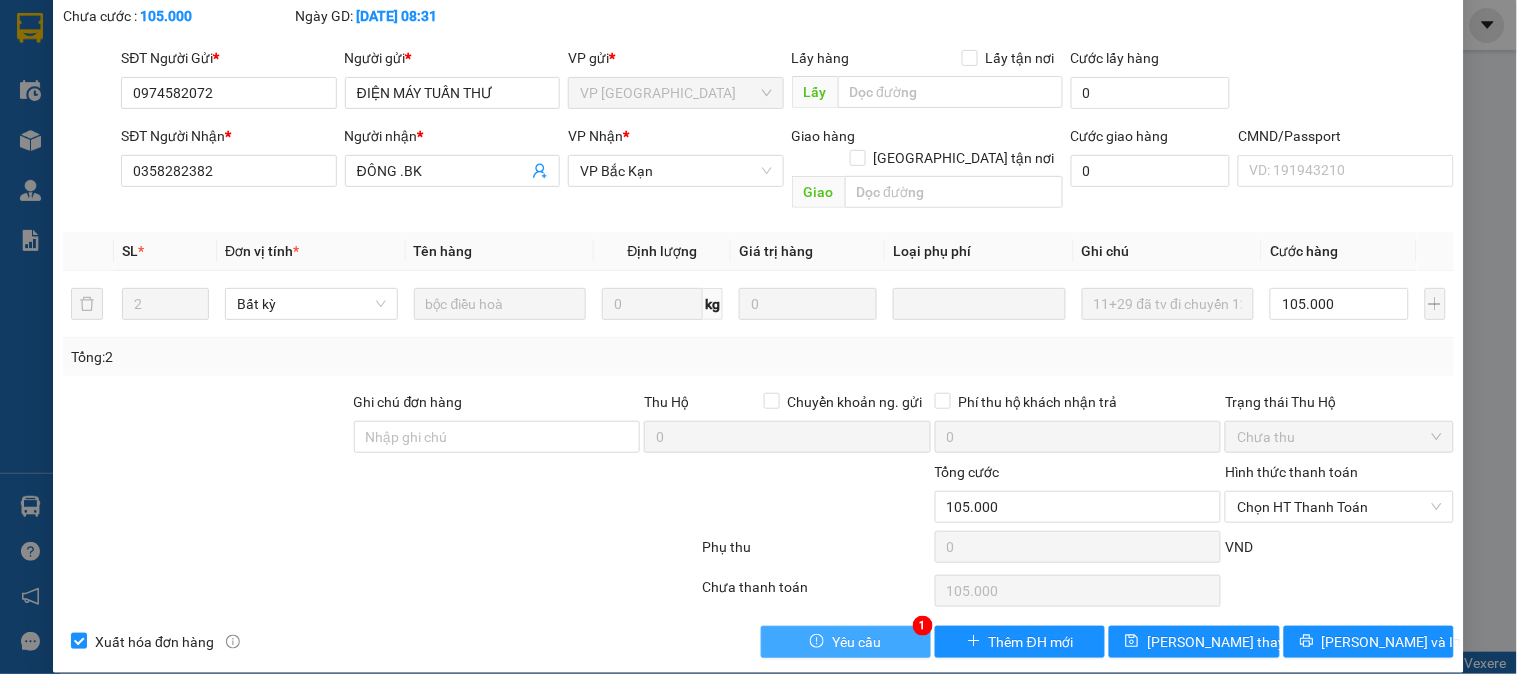 click on "Yêu cầu" at bounding box center (846, 642) 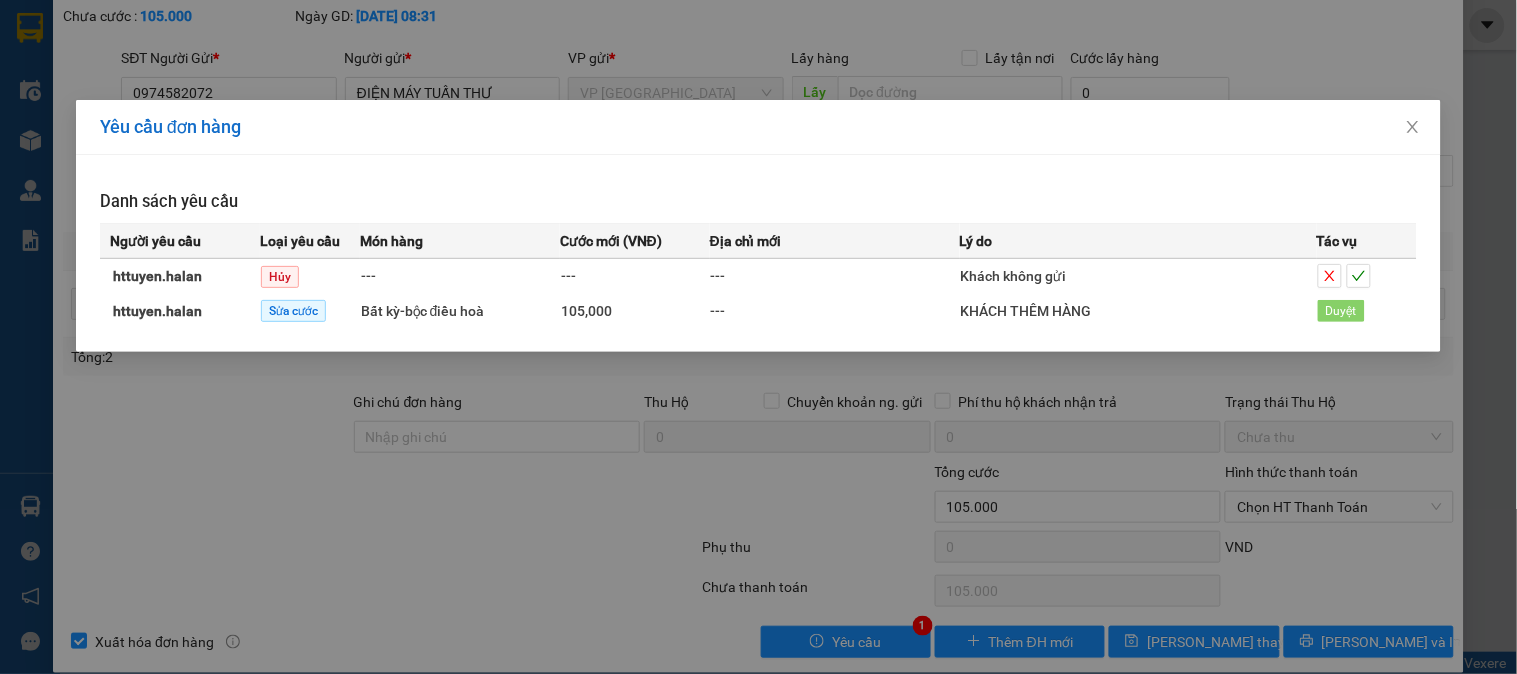 drag, startPoint x: 673, startPoint y: 590, endPoint x: 1304, endPoint y: 344, distance: 677.25696 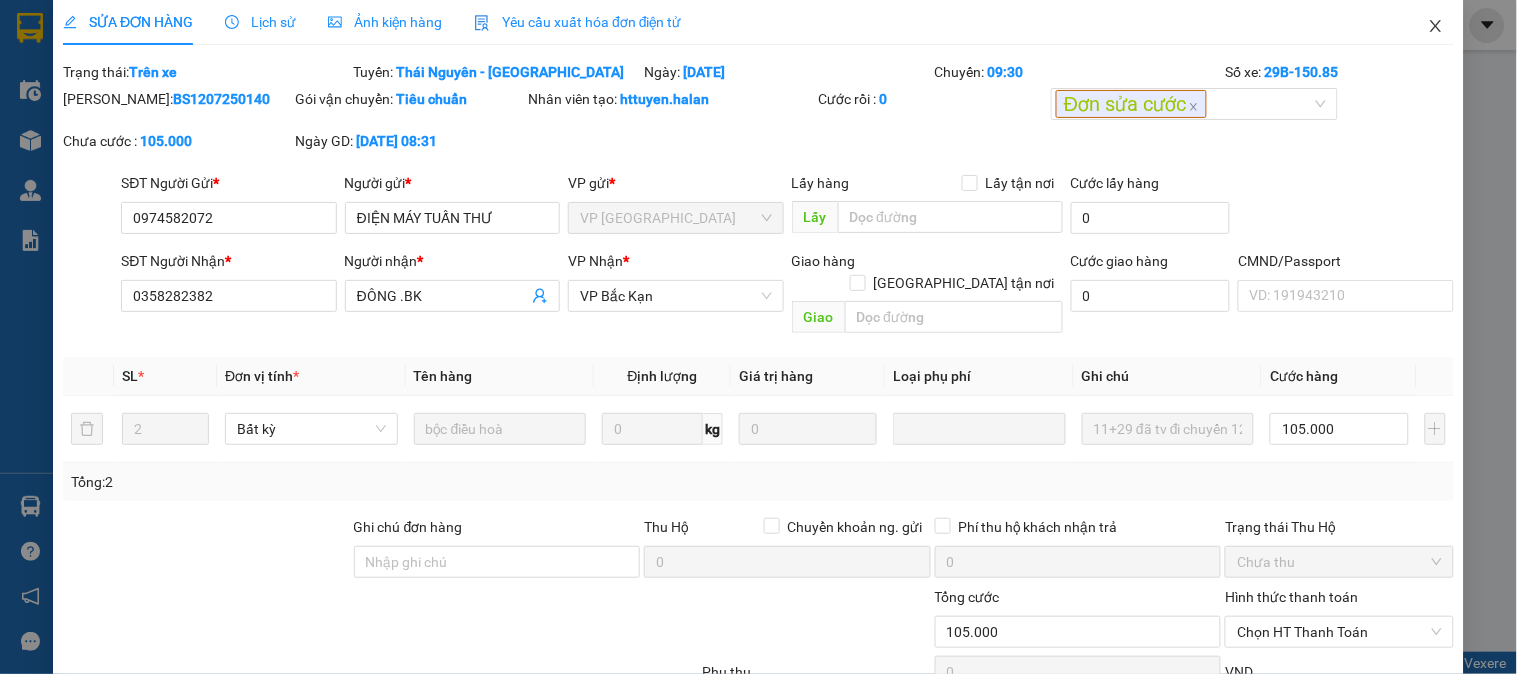 scroll, scrollTop: 0, scrollLeft: 0, axis: both 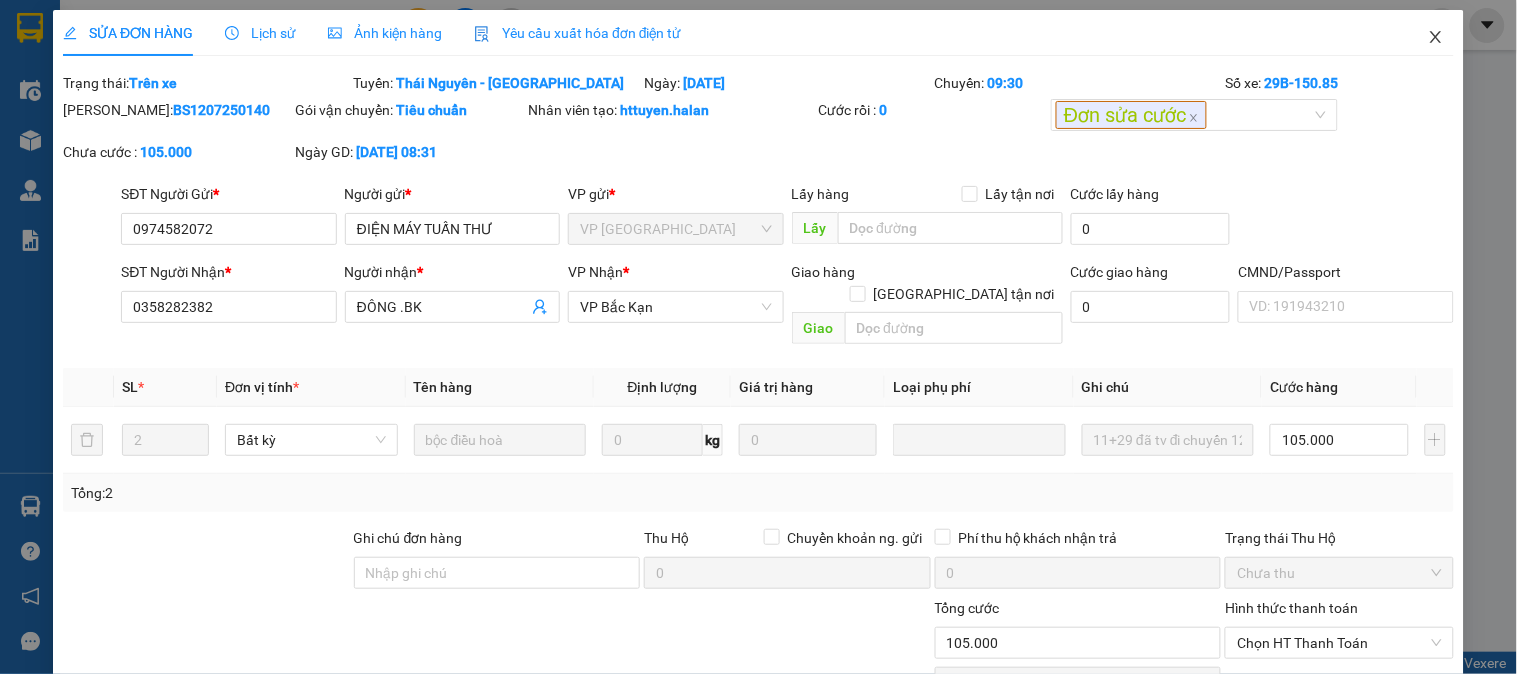 click 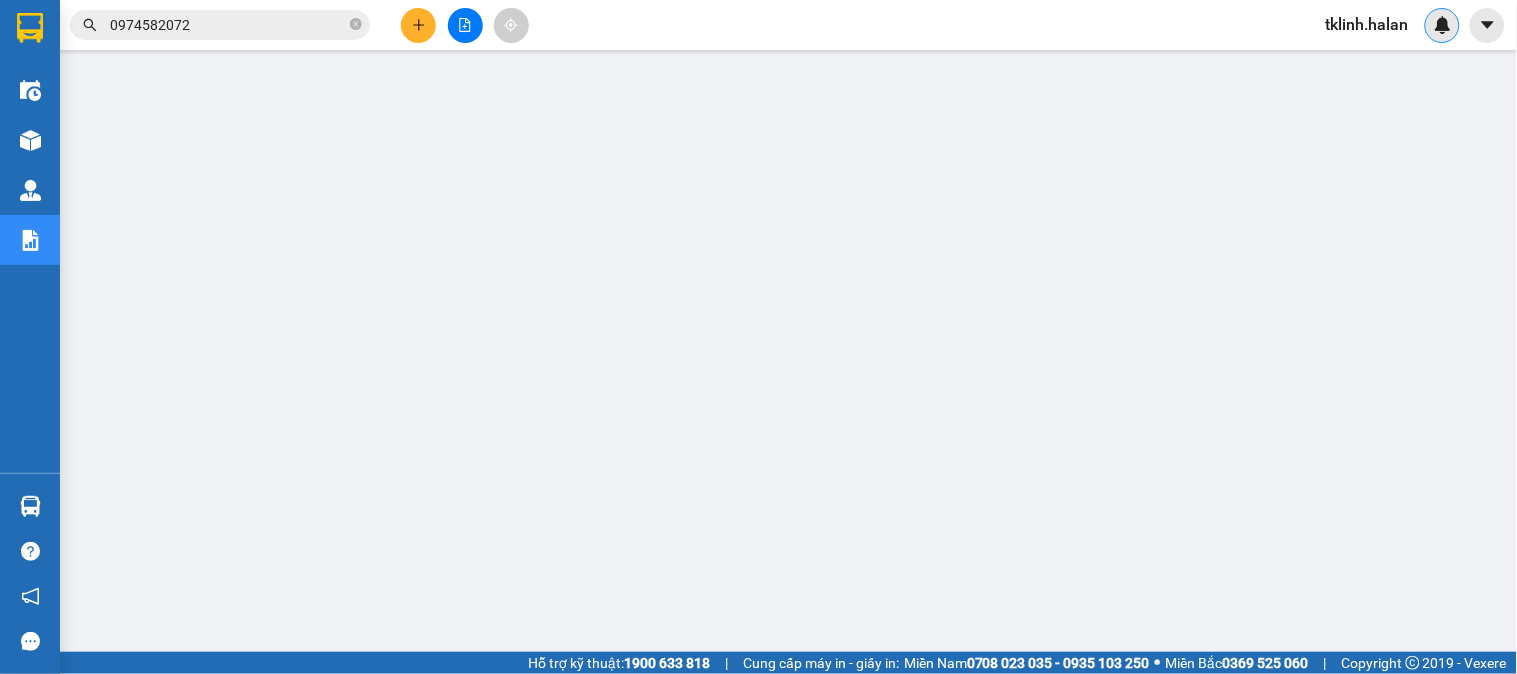 click at bounding box center [1442, 25] 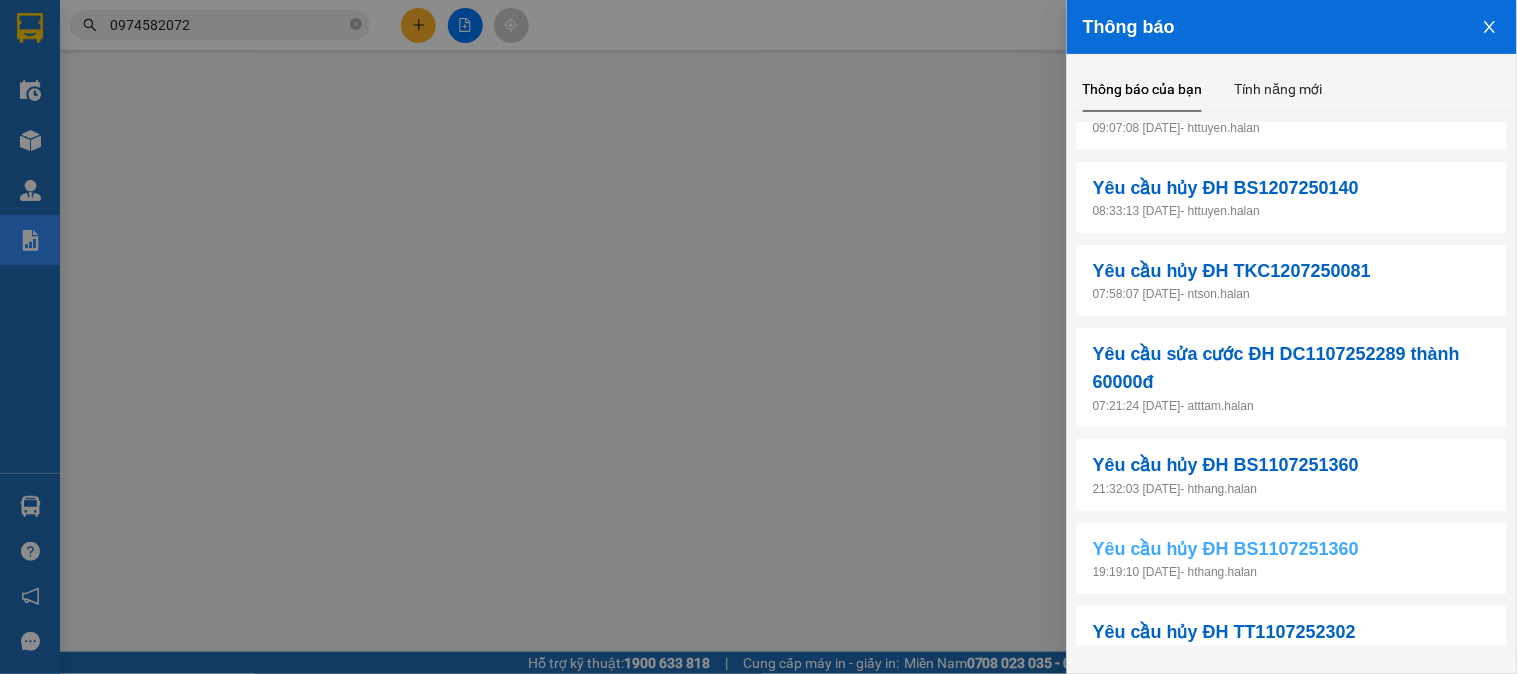 scroll, scrollTop: 391, scrollLeft: 0, axis: vertical 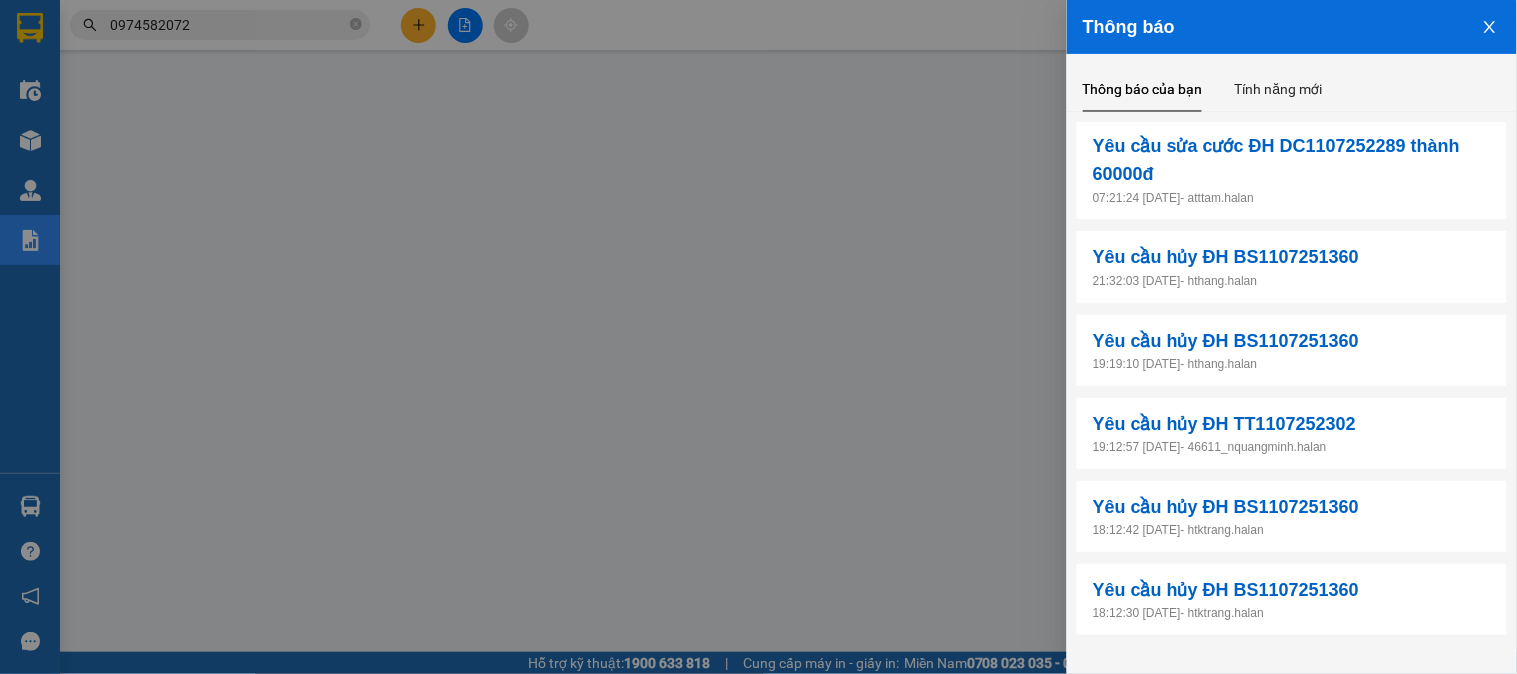 click at bounding box center [758, 337] 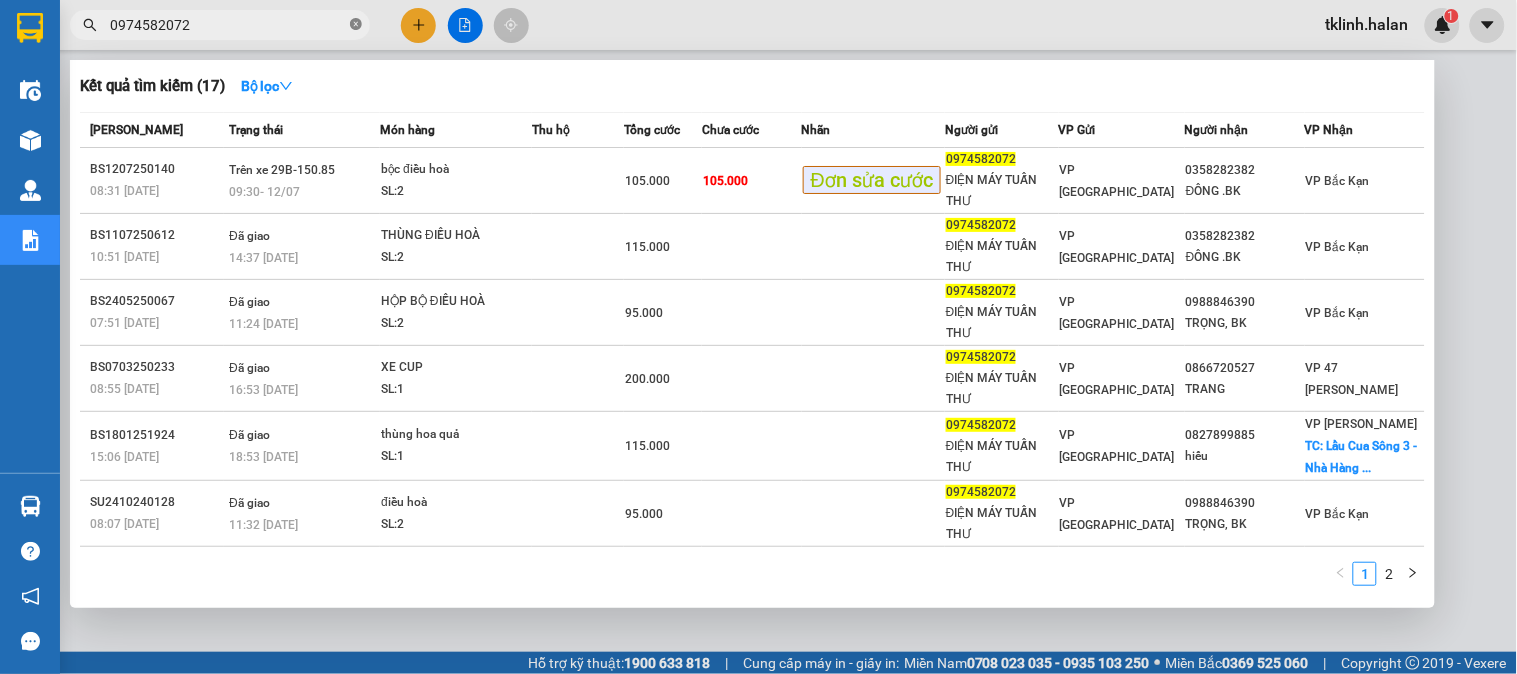 click 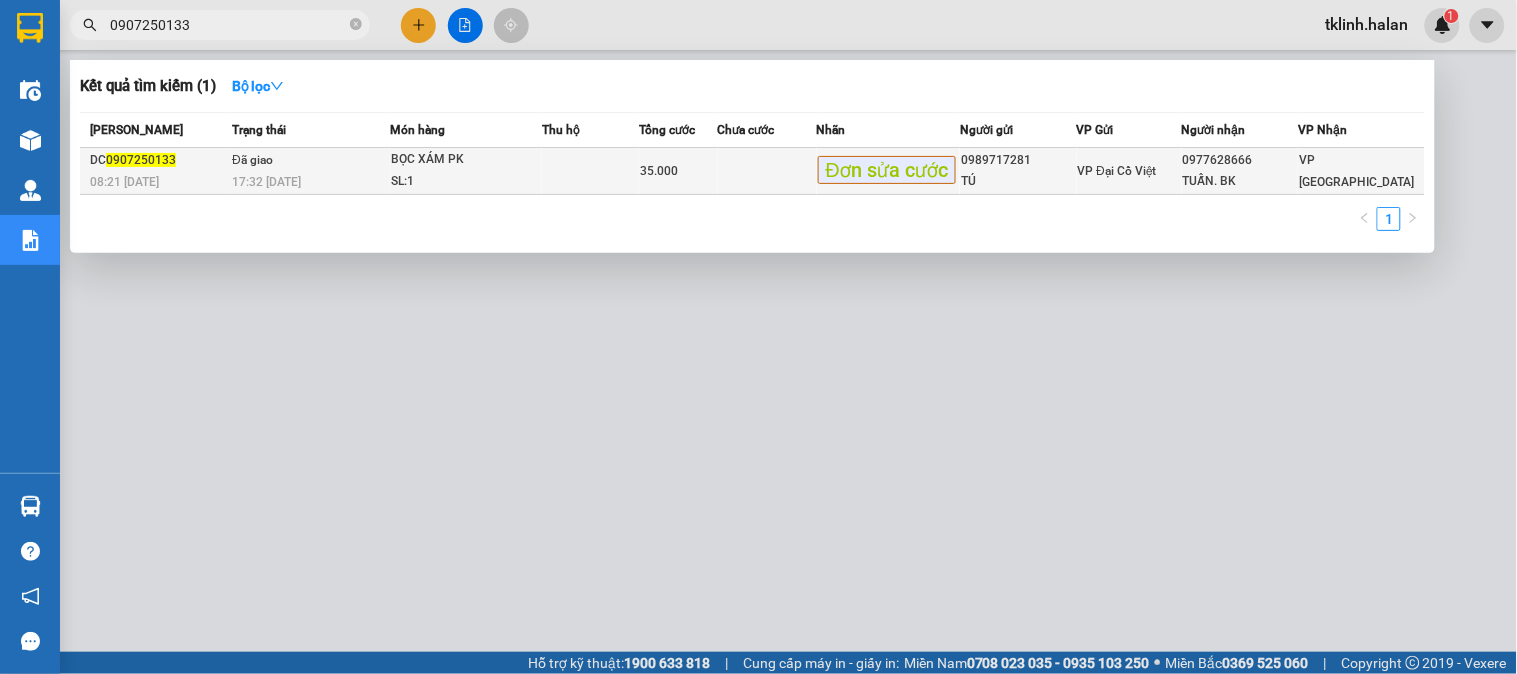 type on "0907250133" 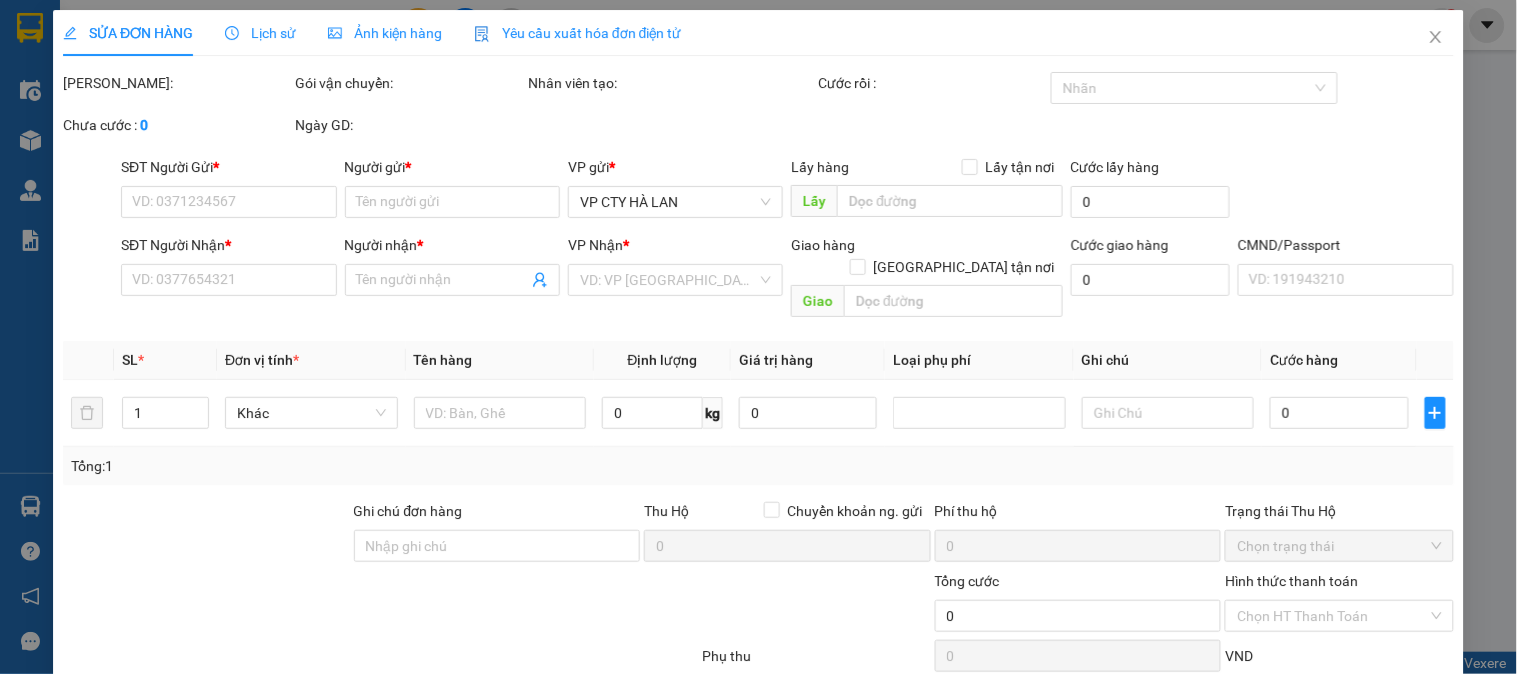 type on "0989717281" 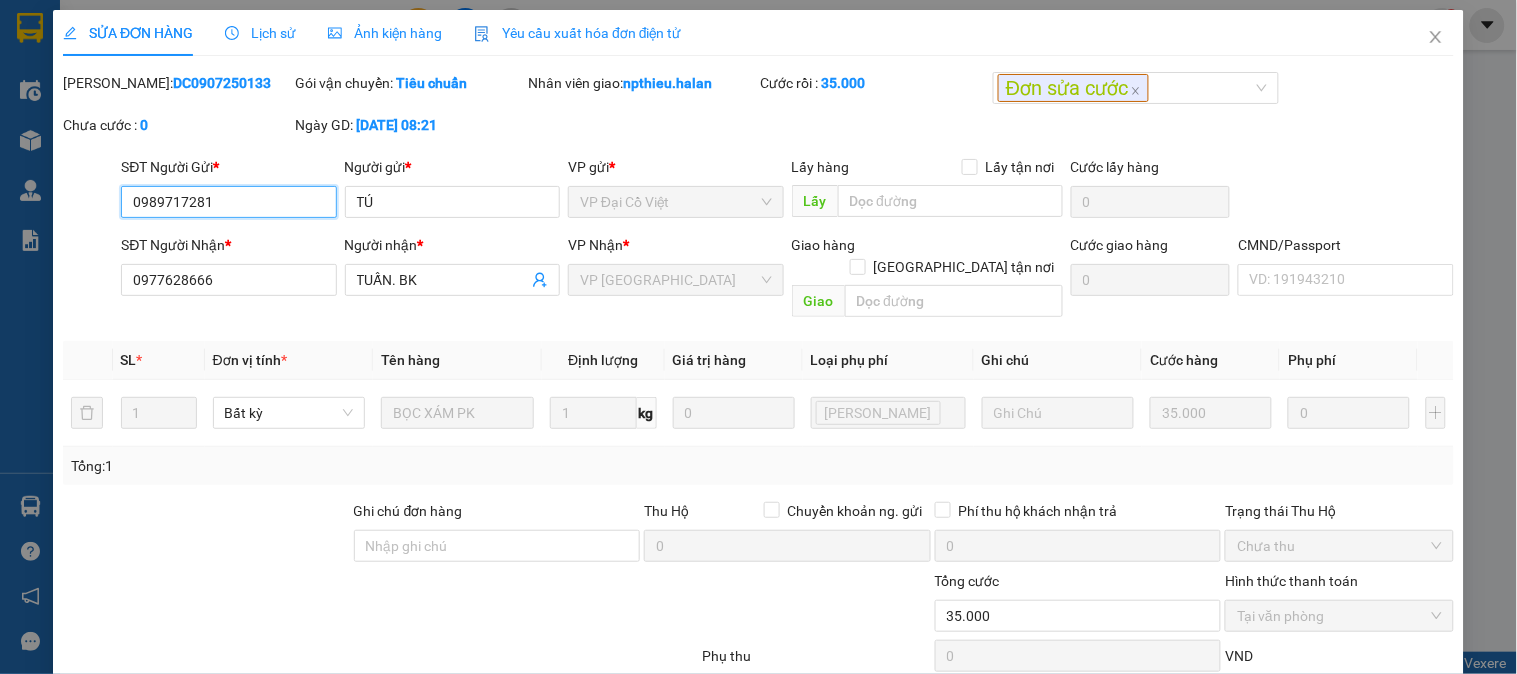 scroll, scrollTop: 110, scrollLeft: 0, axis: vertical 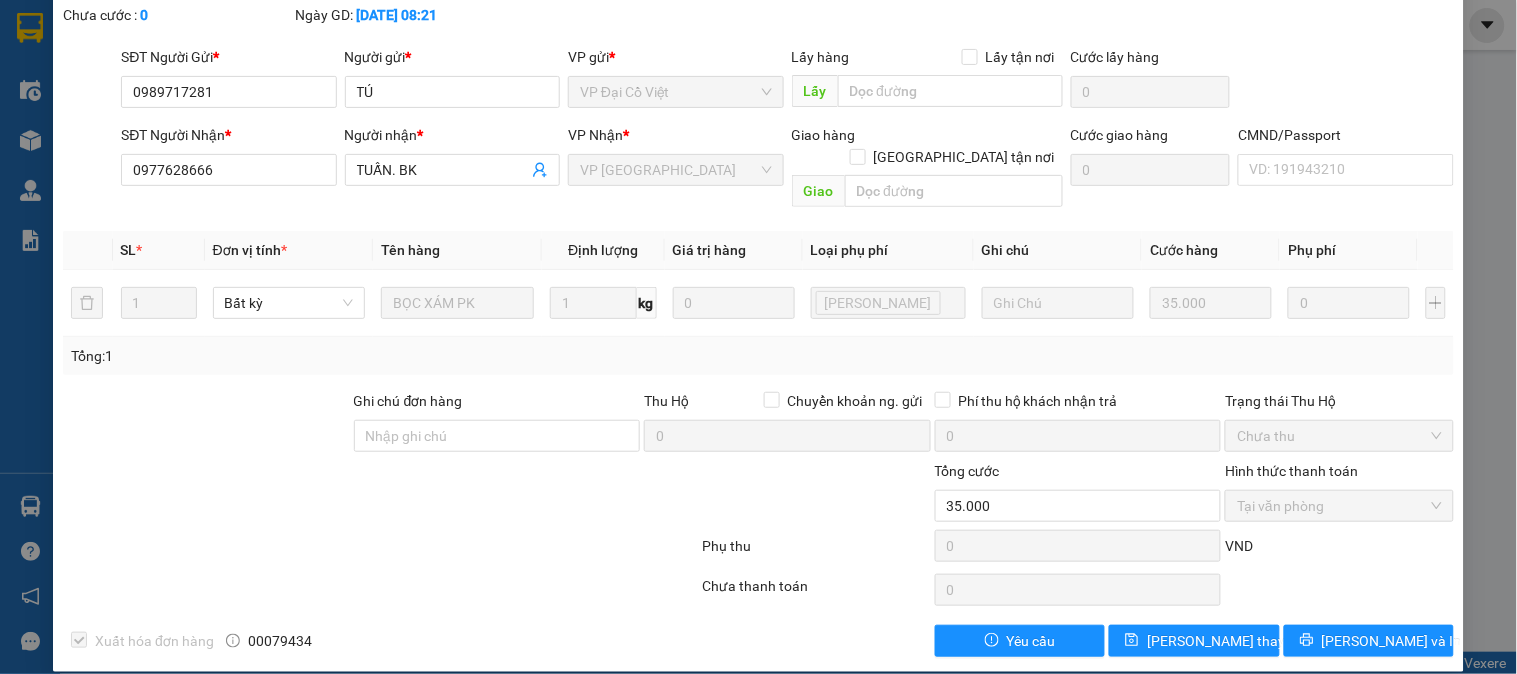 click on "SỬA ĐƠN HÀNG Lịch sử Ảnh kiện hàng Yêu cầu xuất hóa đơn điện tử Total Paid Fee 35.000 Total UnPaid Fee 0 Cash Collection Total Fee Mã ĐH:  DC0907250133 Gói vận chuyển:   Tiêu chuẩn Nhân viên giao: npthieu.halan Cước rồi :   35.000 Đơn sửa cước   Chưa cước :   0 Ngày GD:   09-07-2025 lúc 08:21 SĐT Người Gửi  * 0989717281 0989717281 Người gửi  * TÚ VP gửi  * VP Đại Cồ Việt Lấy hàng Lấy tận nơi Lấy Cước lấy hàng 0 SĐT Người Nhận  * 0977628666 Người nhận  * TUẤN. BK VP Nhận  * VP Bắc Sơn Giao hàng Giao tận nơi Giao Cước giao hàng 0 CMND/Passport VD: 191943210 SL  * Đơn vị tính  * Tên hàng  Định lượng Giá trị hàng Loại phụ phí Ghi chú Cước hàng Phụ phí                       1 Bất kỳ BỌC XÁM PK 1 kg 0 Lưu kho   35.000 0 Tổng:  1 Ghi chú đơn hàng Thu Hộ Chuyển khoản ng. gửi 0 Phí thu hộ khách nhận trả 0 Trạng thái Thu Hộ" at bounding box center (758, 286) 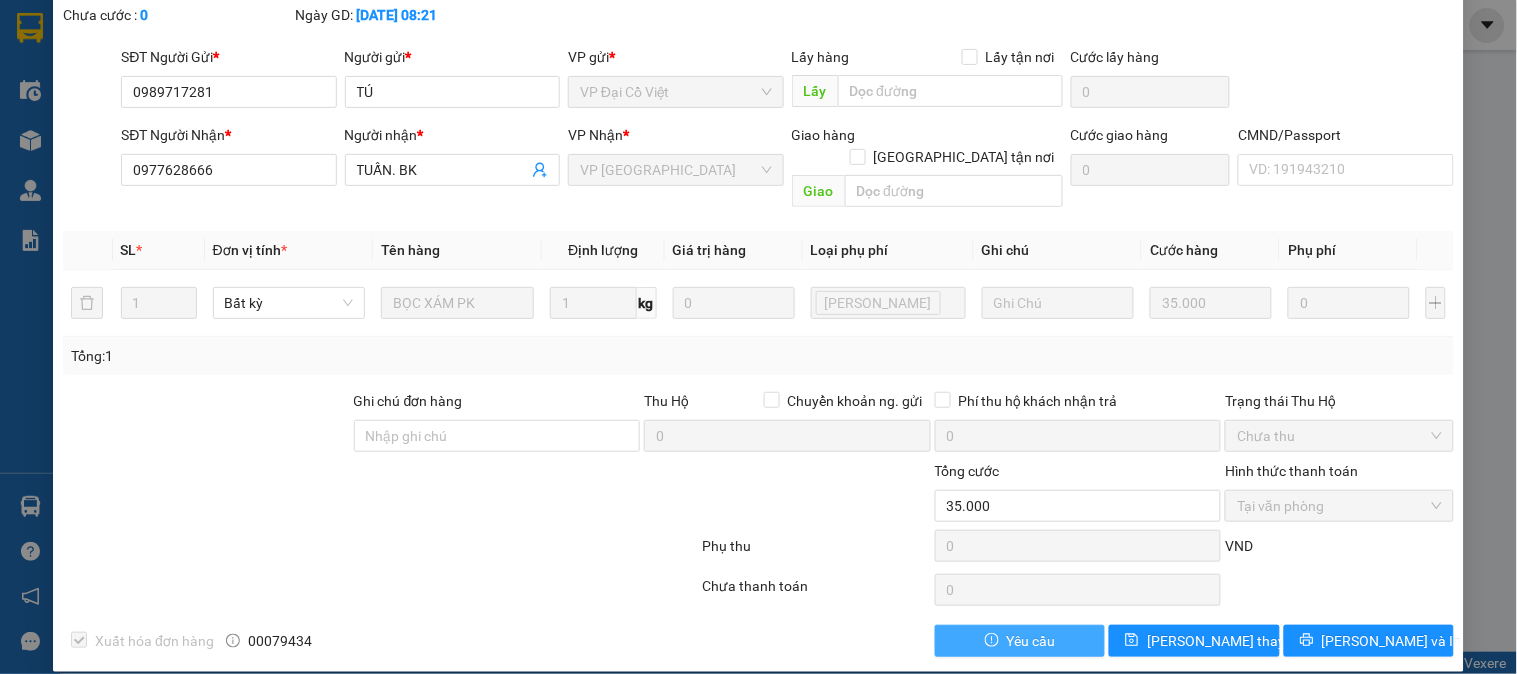 click on "Yêu cầu" at bounding box center (1020, 641) 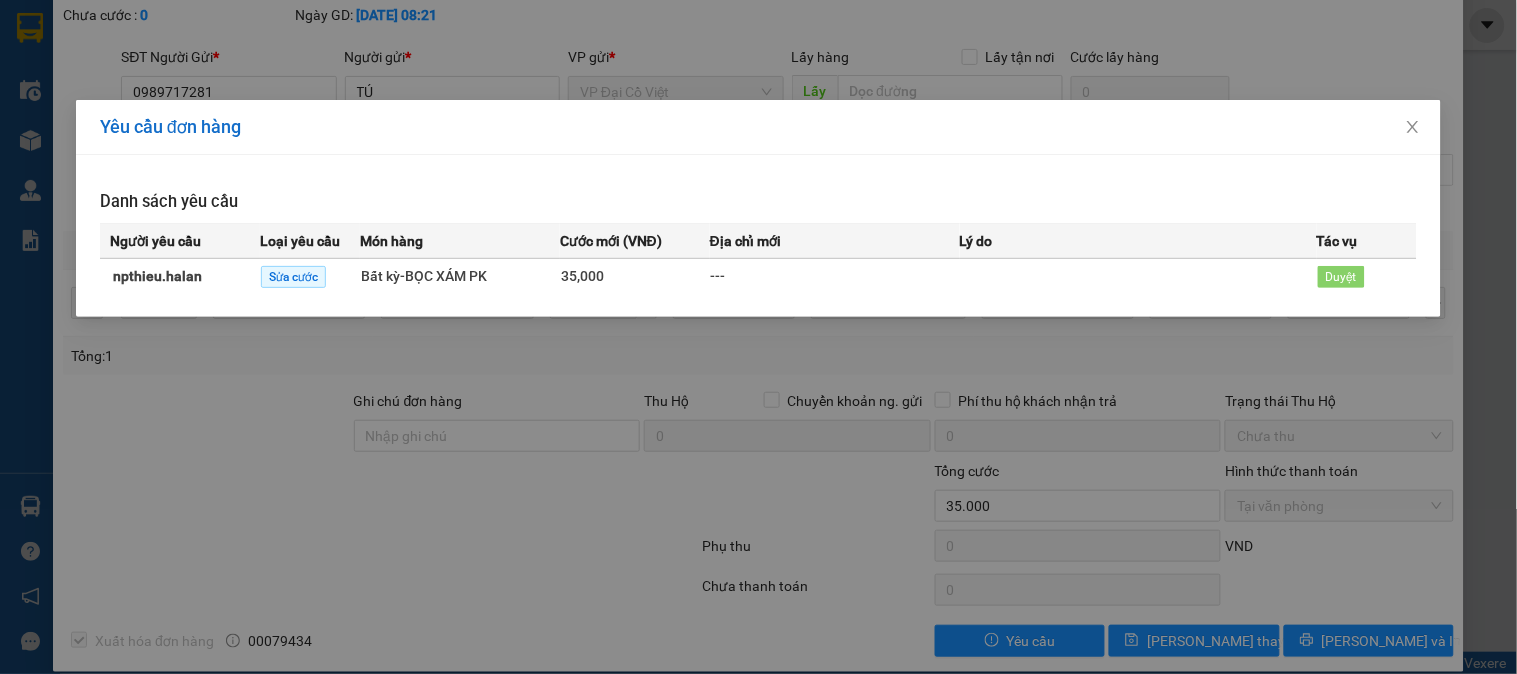 click on "Yêu cầu đơn hàng Danh sách yêu cầu Người yêu cầu Loại yêu cầu Món hàng Cước mới (VNĐ) Địa chỉ mới Lý do Tác vụ npthieu.halan Sửa cước Bất kỳ  -  BỌC XÁM PK 35,000 --- Duyệt" at bounding box center [758, 337] 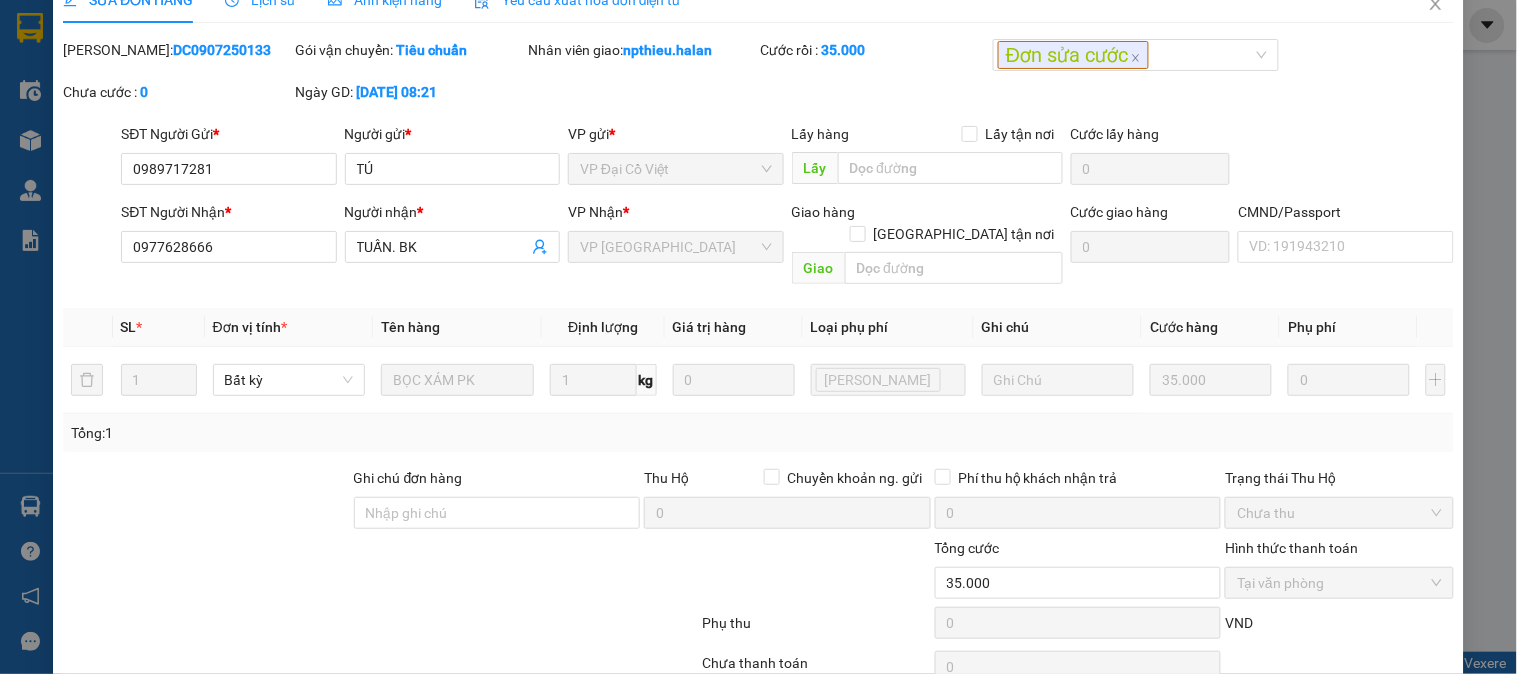 scroll, scrollTop: 0, scrollLeft: 0, axis: both 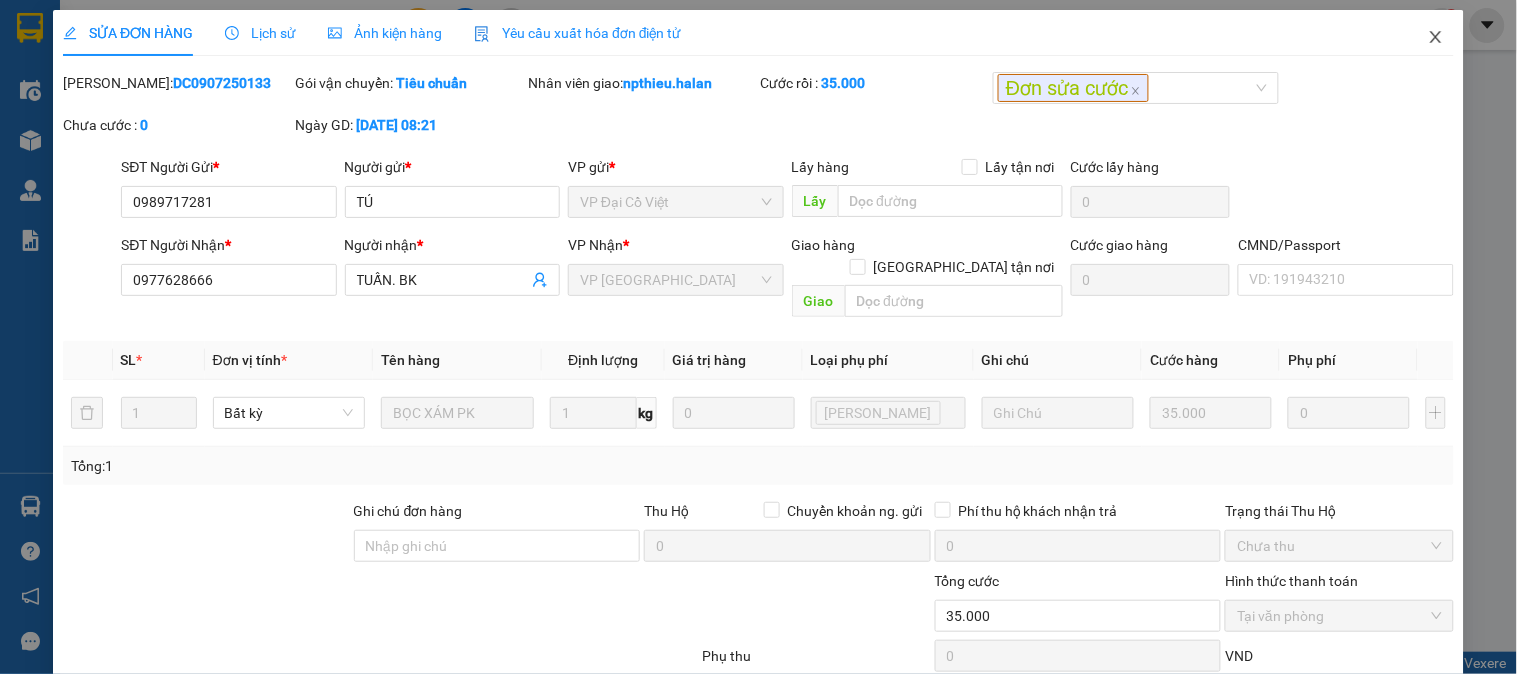 click 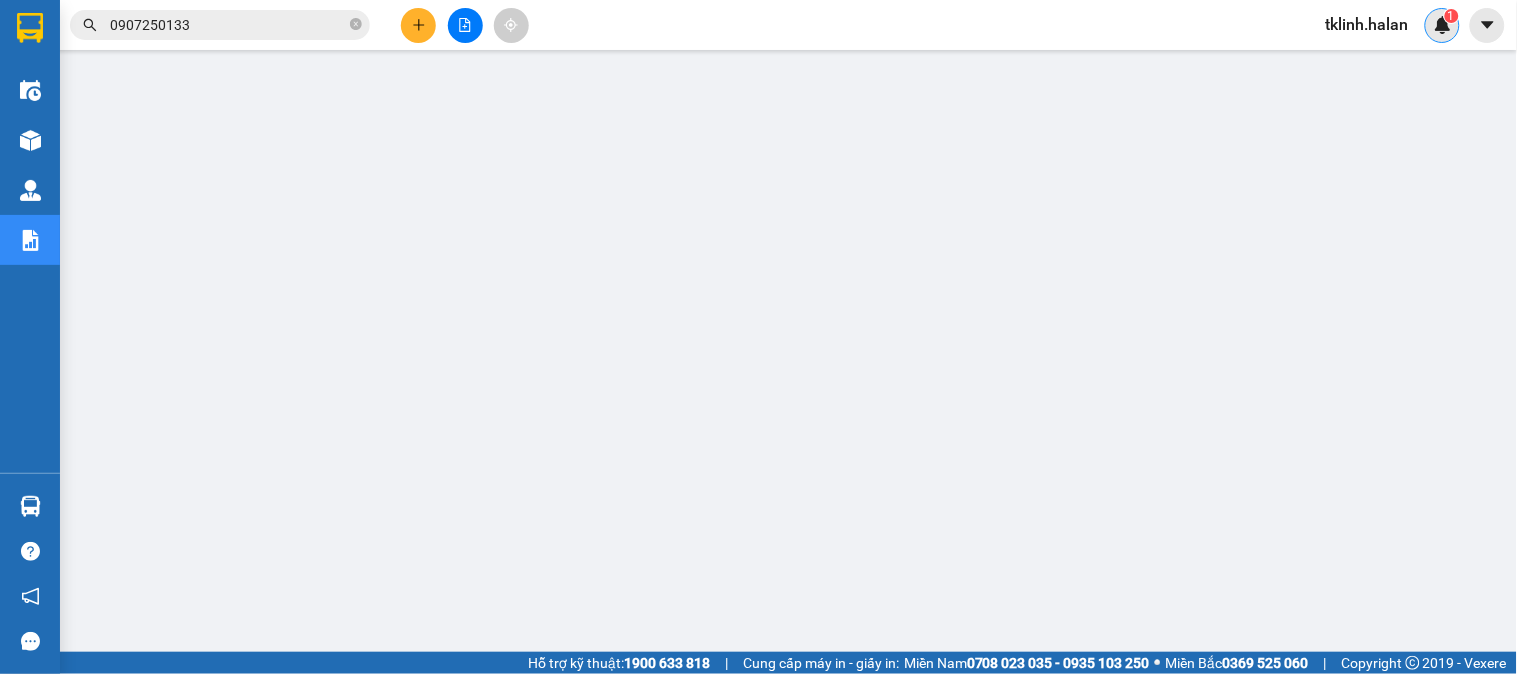 click at bounding box center [1443, 25] 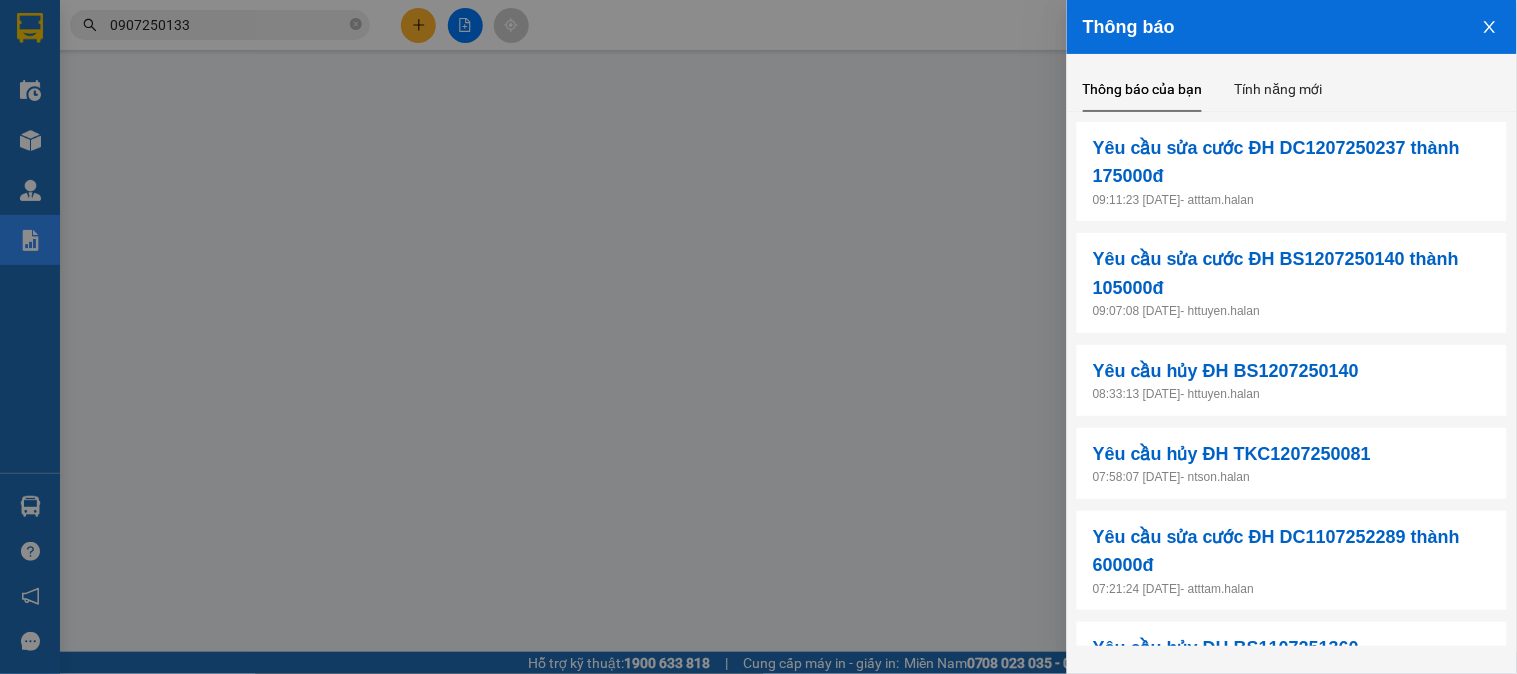 drag, startPoint x: 792, startPoint y: 464, endPoint x: 732, endPoint y: 475, distance: 61 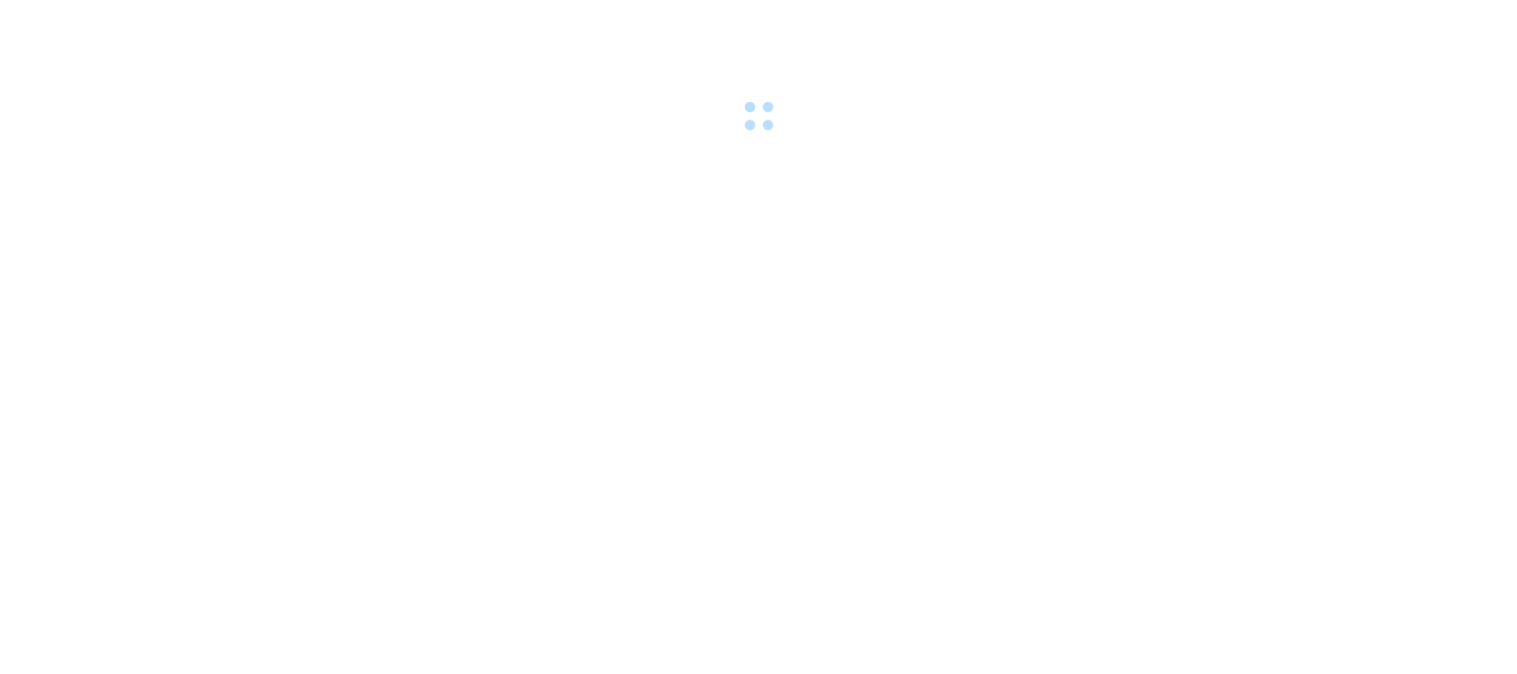 scroll, scrollTop: 0, scrollLeft: 0, axis: both 